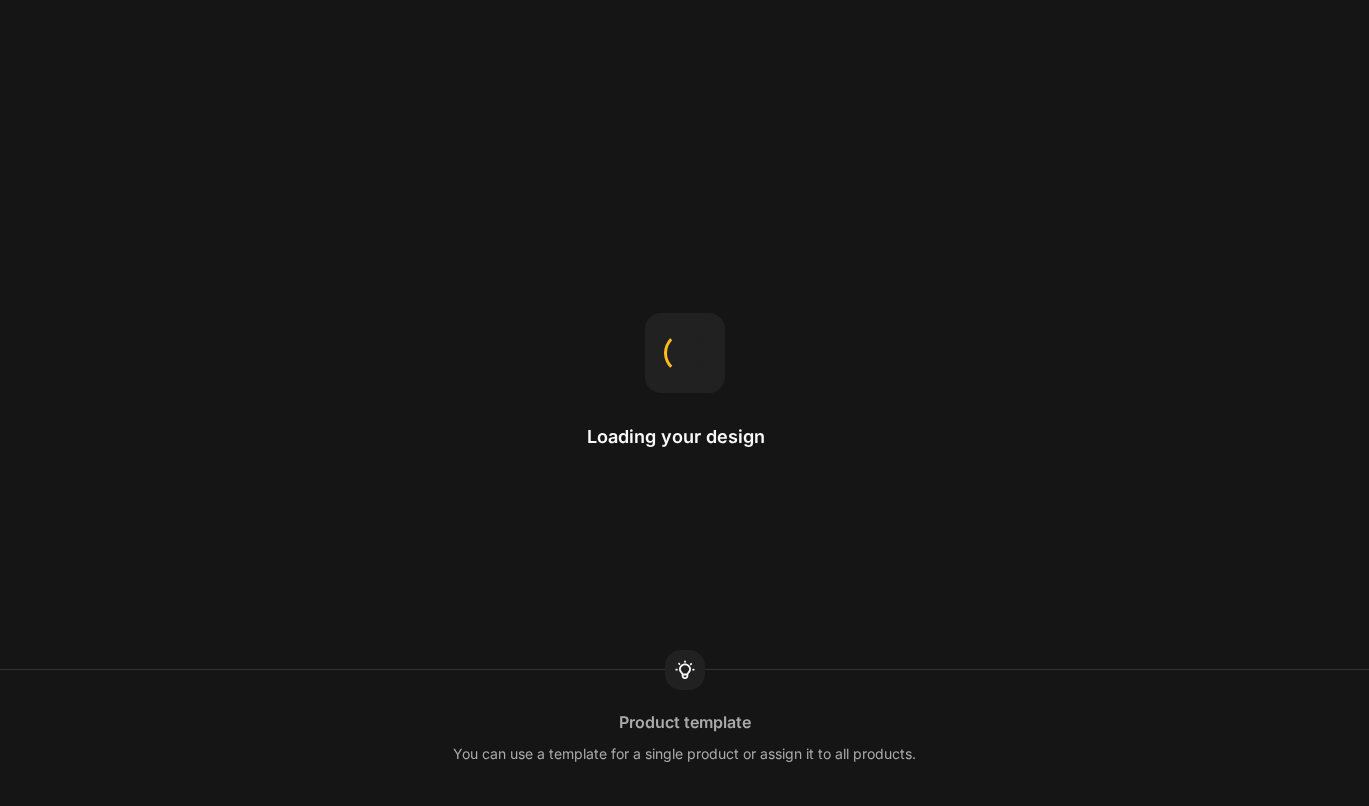 scroll, scrollTop: 0, scrollLeft: 0, axis: both 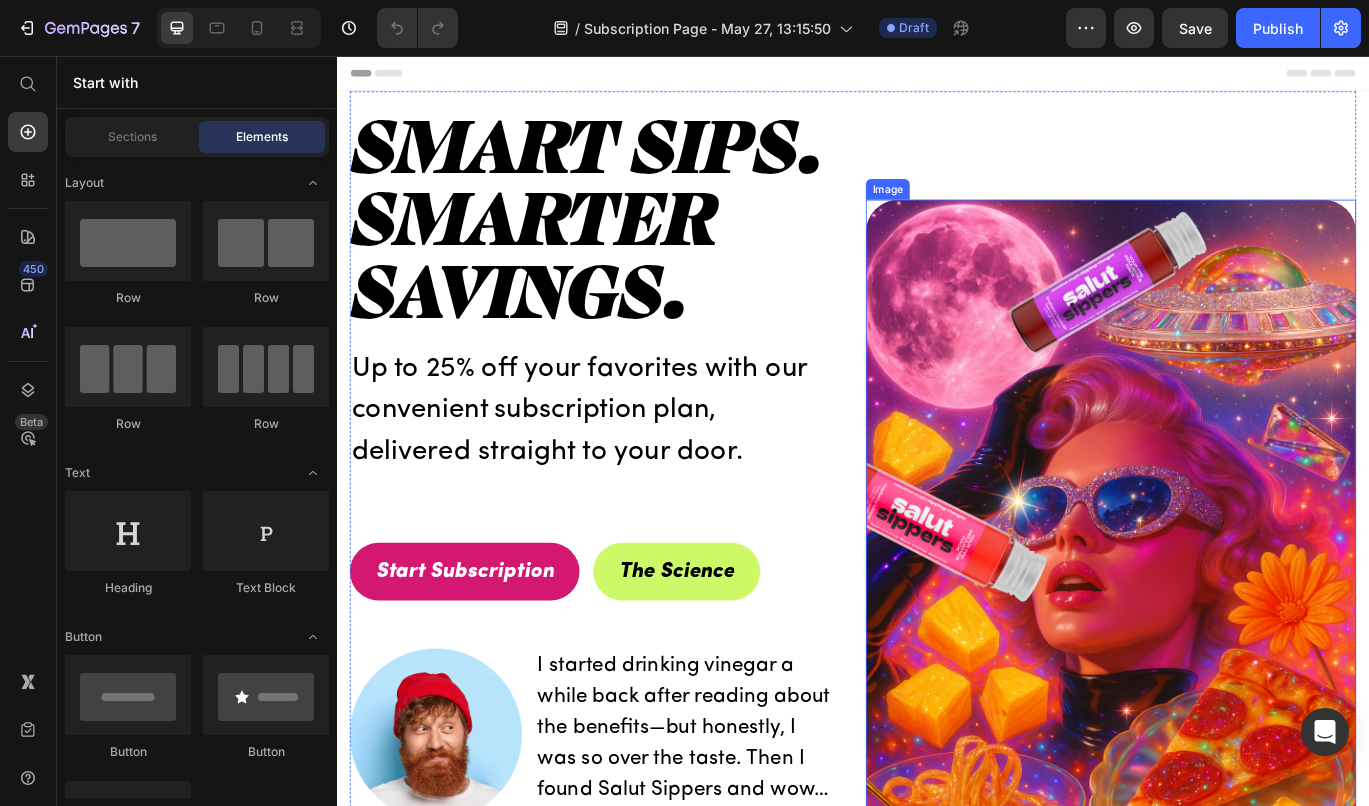 click at bounding box center [1237, 650] 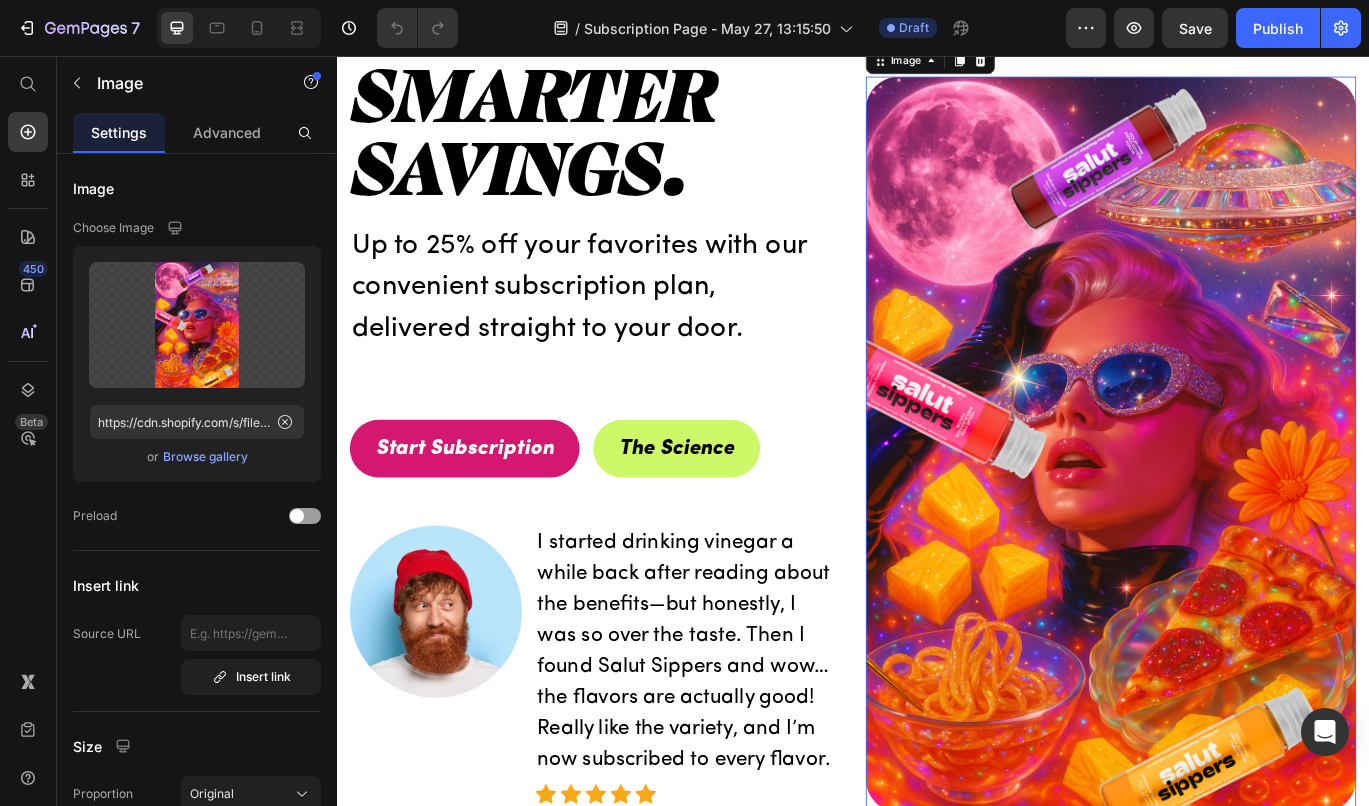 scroll, scrollTop: 0, scrollLeft: 0, axis: both 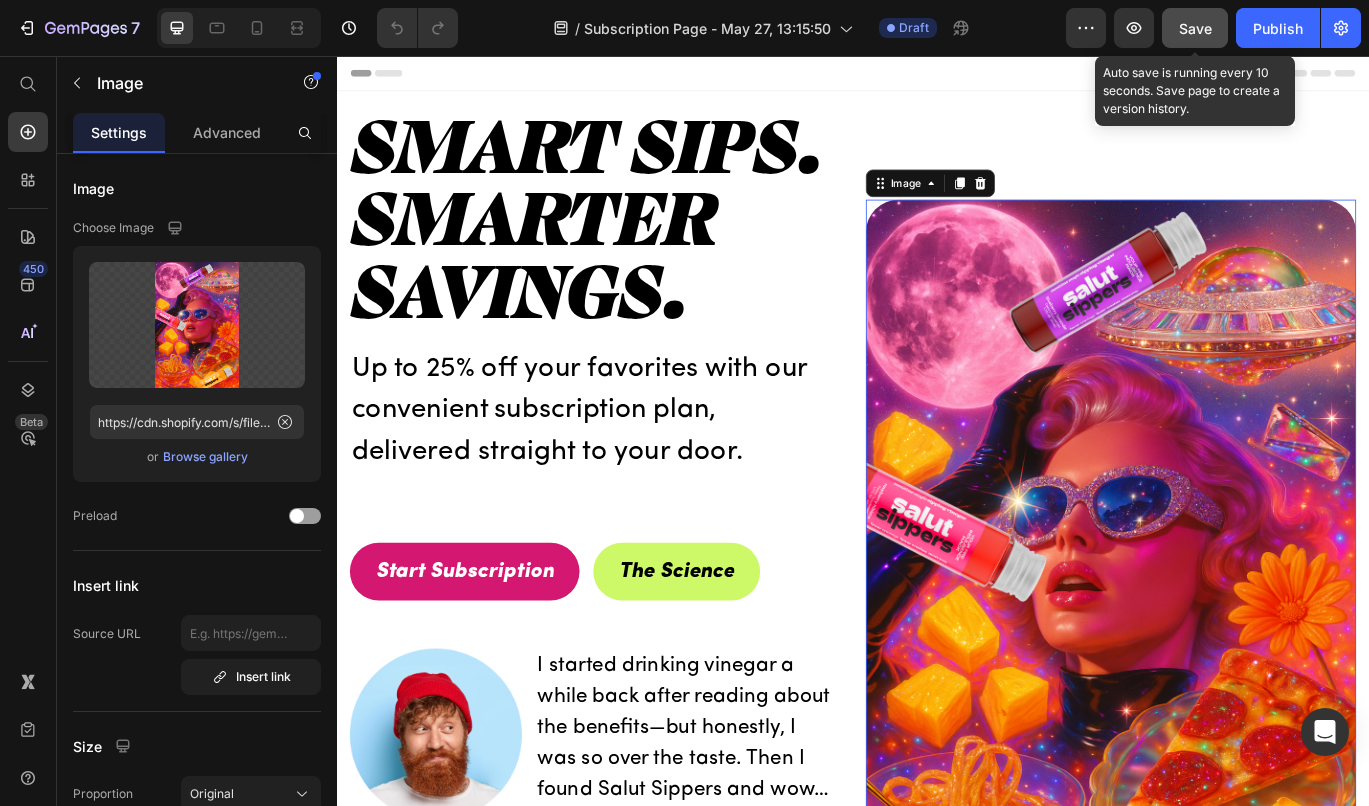 click on "Save" 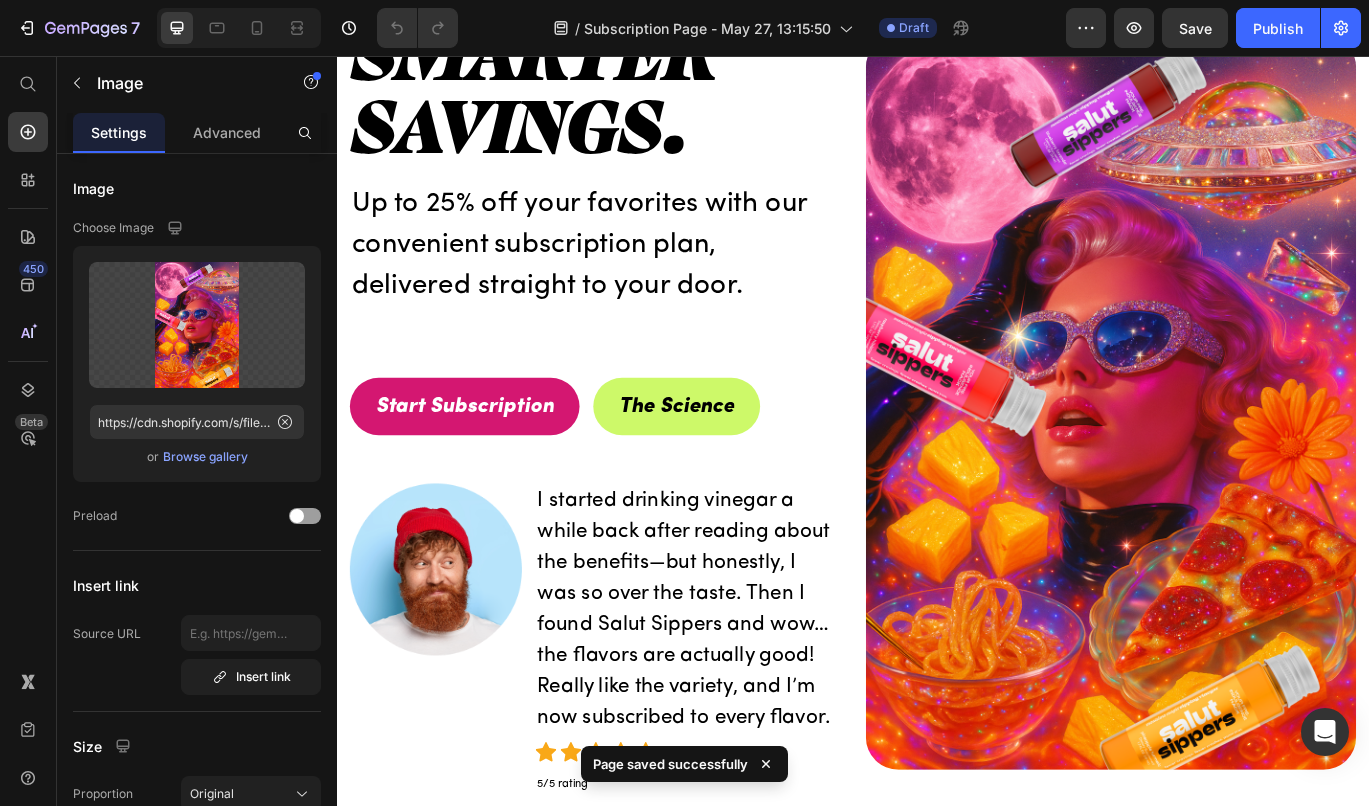 scroll, scrollTop: 0, scrollLeft: 0, axis: both 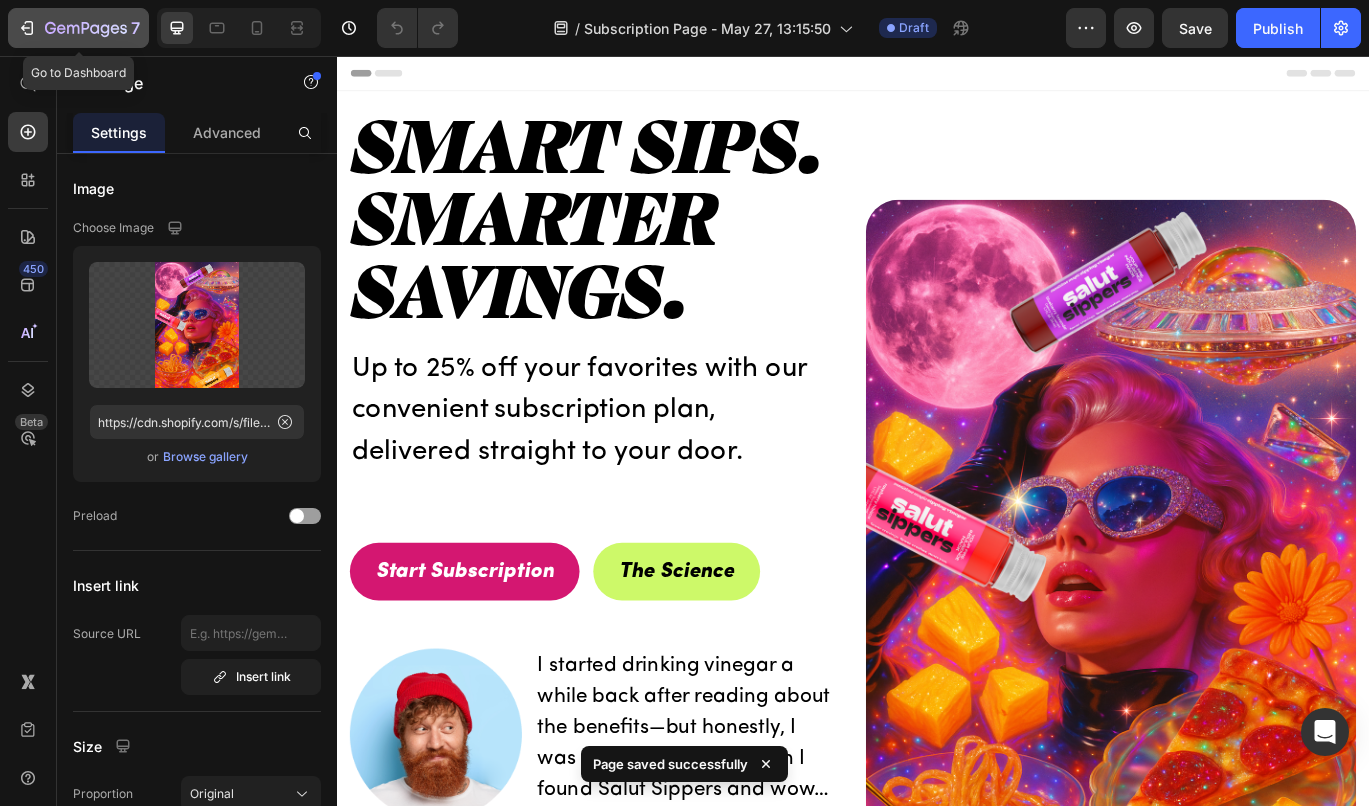 click on "7" 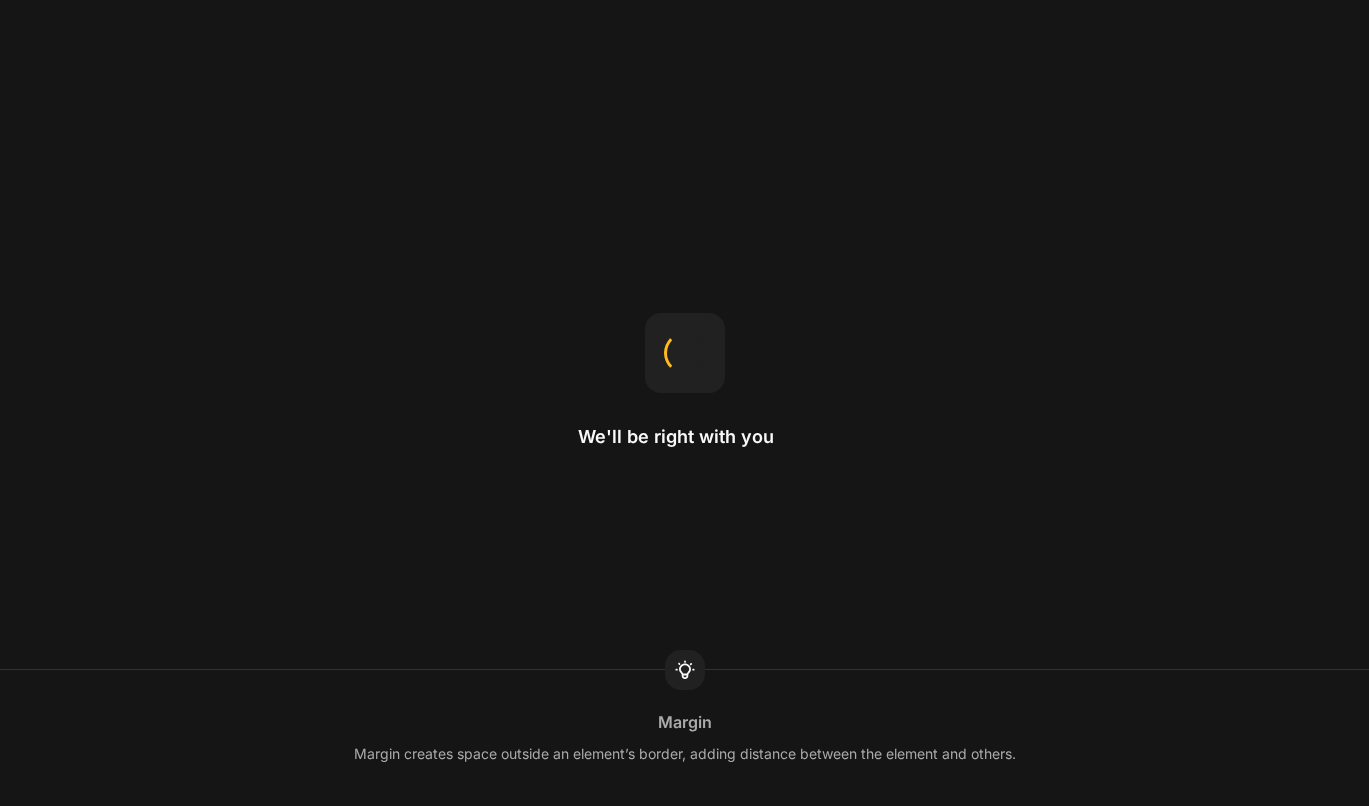 scroll, scrollTop: 0, scrollLeft: 0, axis: both 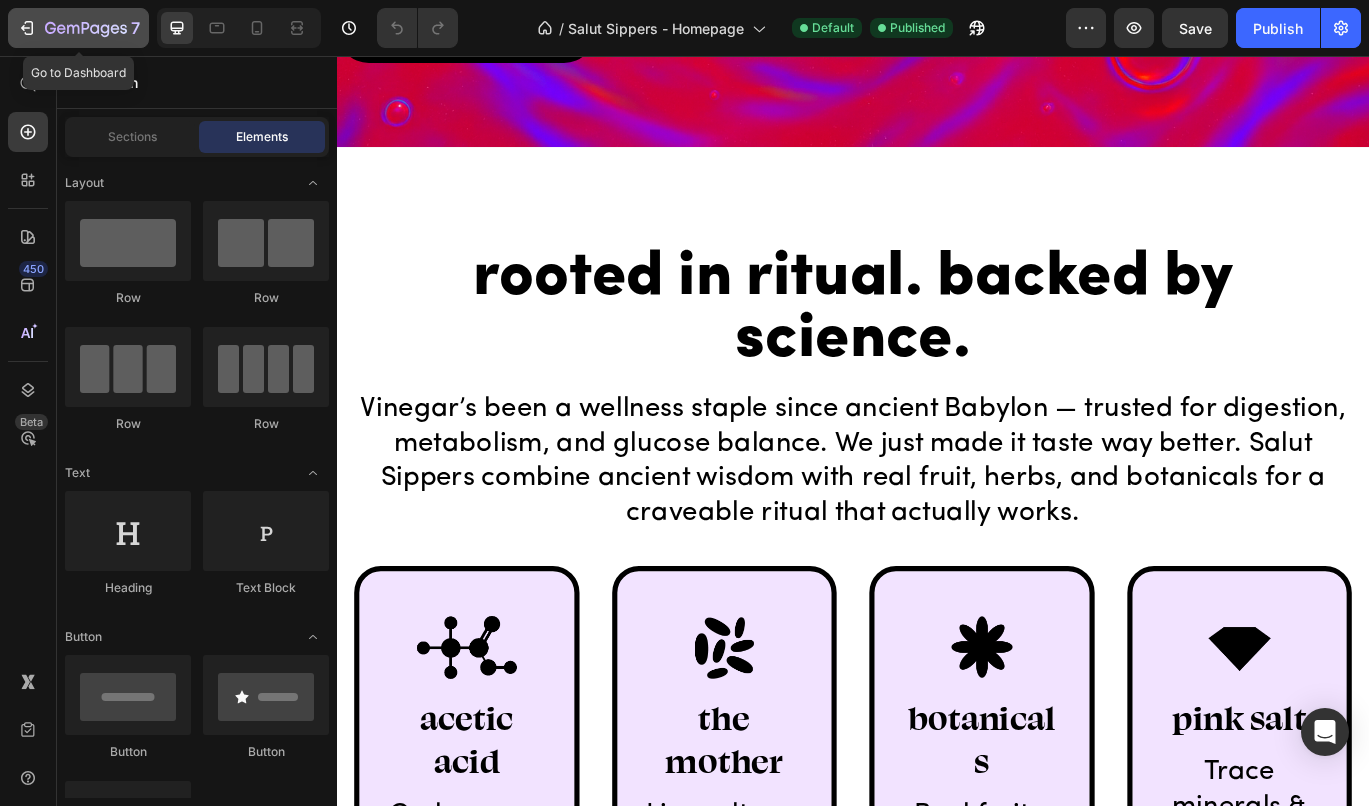 click on "7" 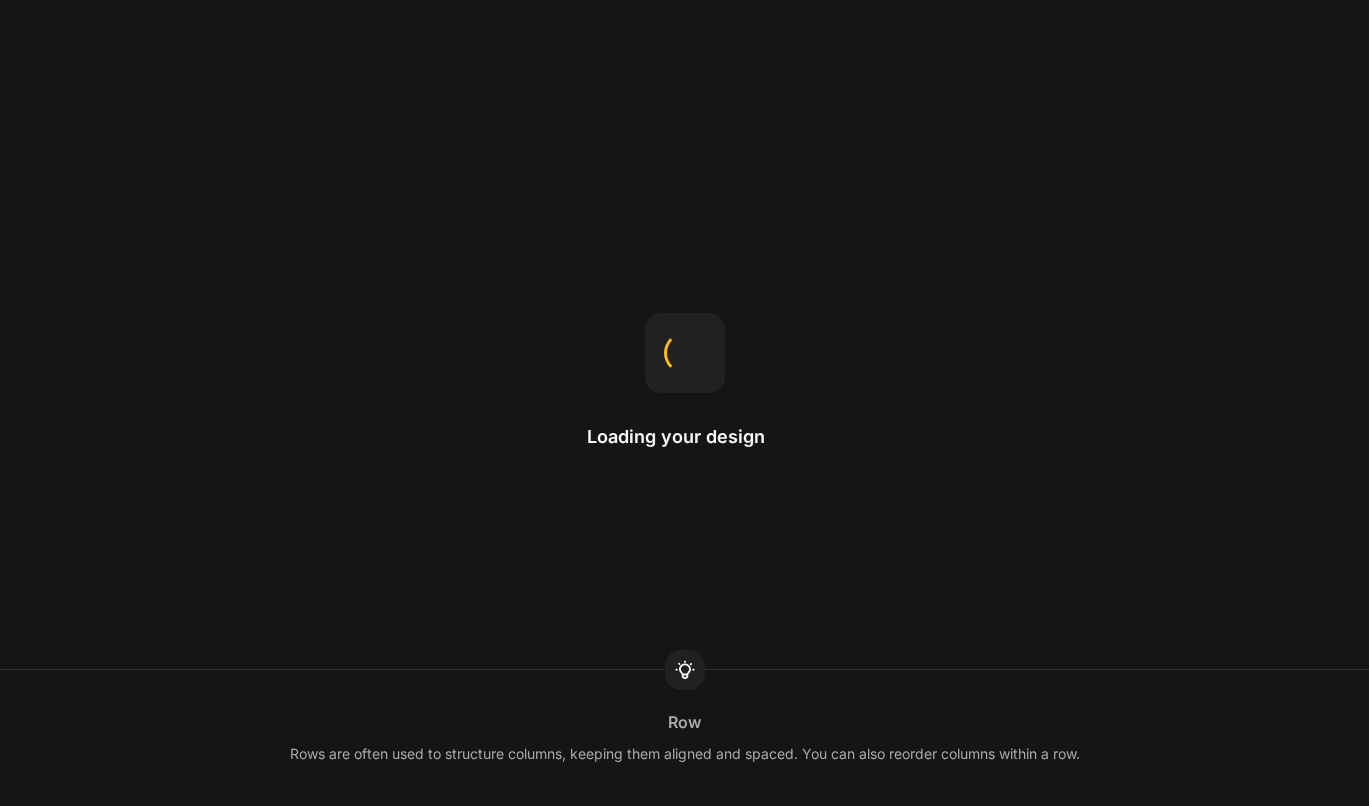 scroll, scrollTop: 0, scrollLeft: 0, axis: both 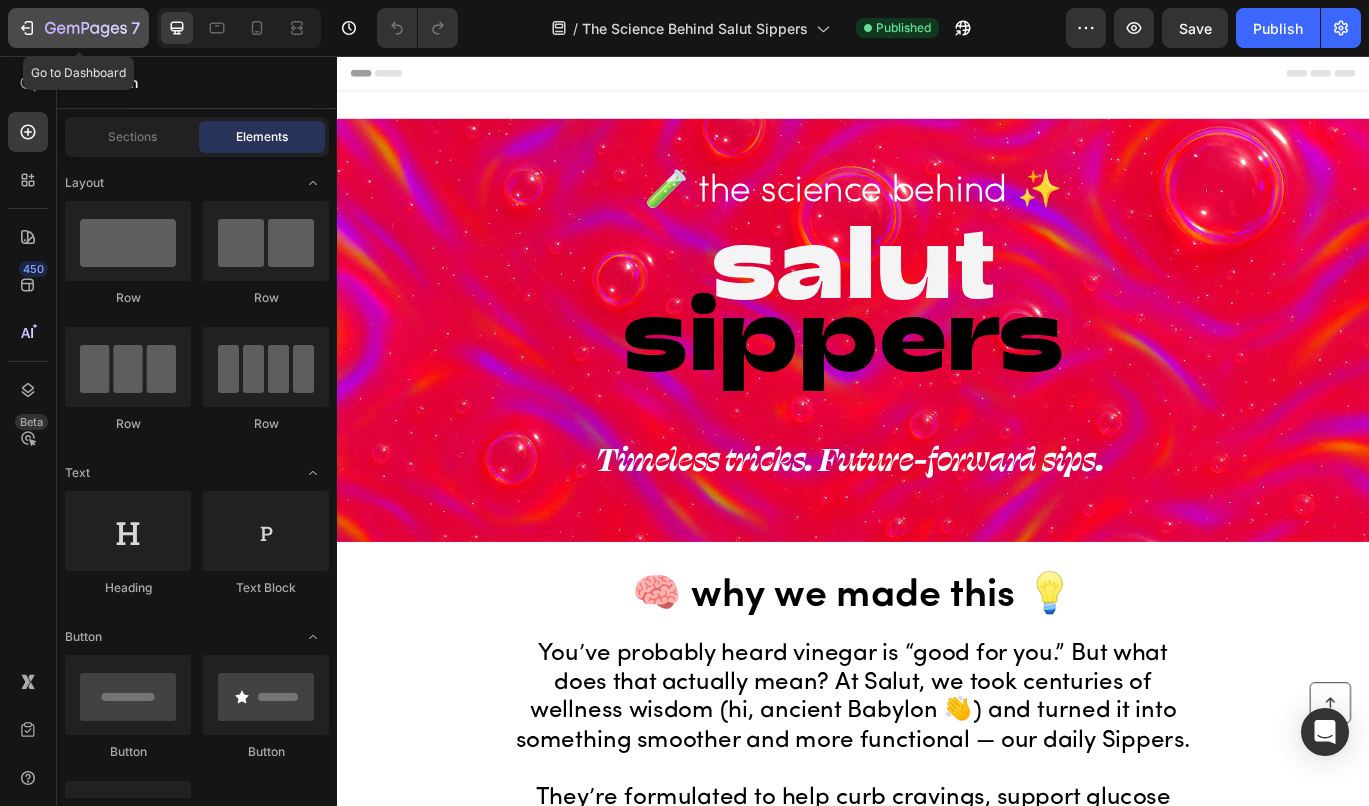 click on "7" 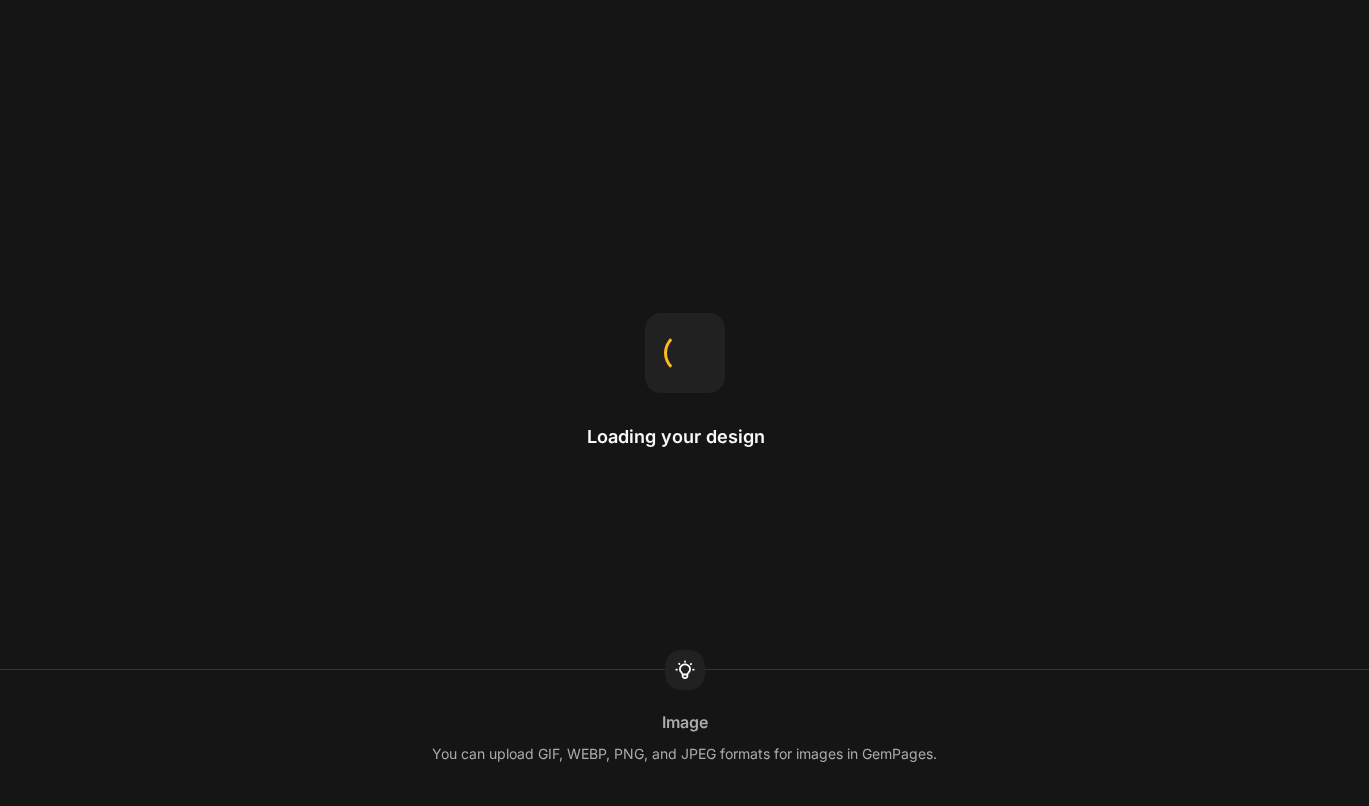 scroll, scrollTop: 0, scrollLeft: 0, axis: both 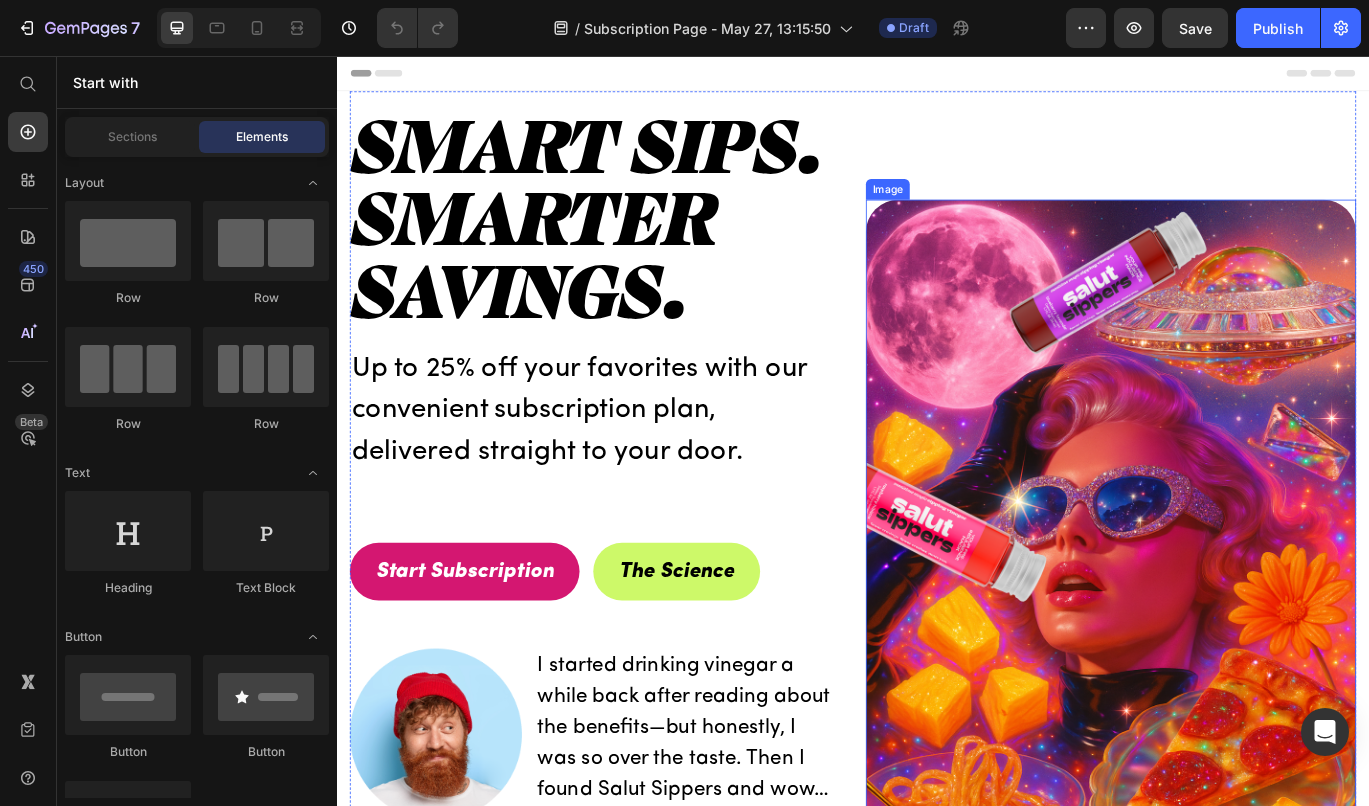 click at bounding box center [1237, 650] 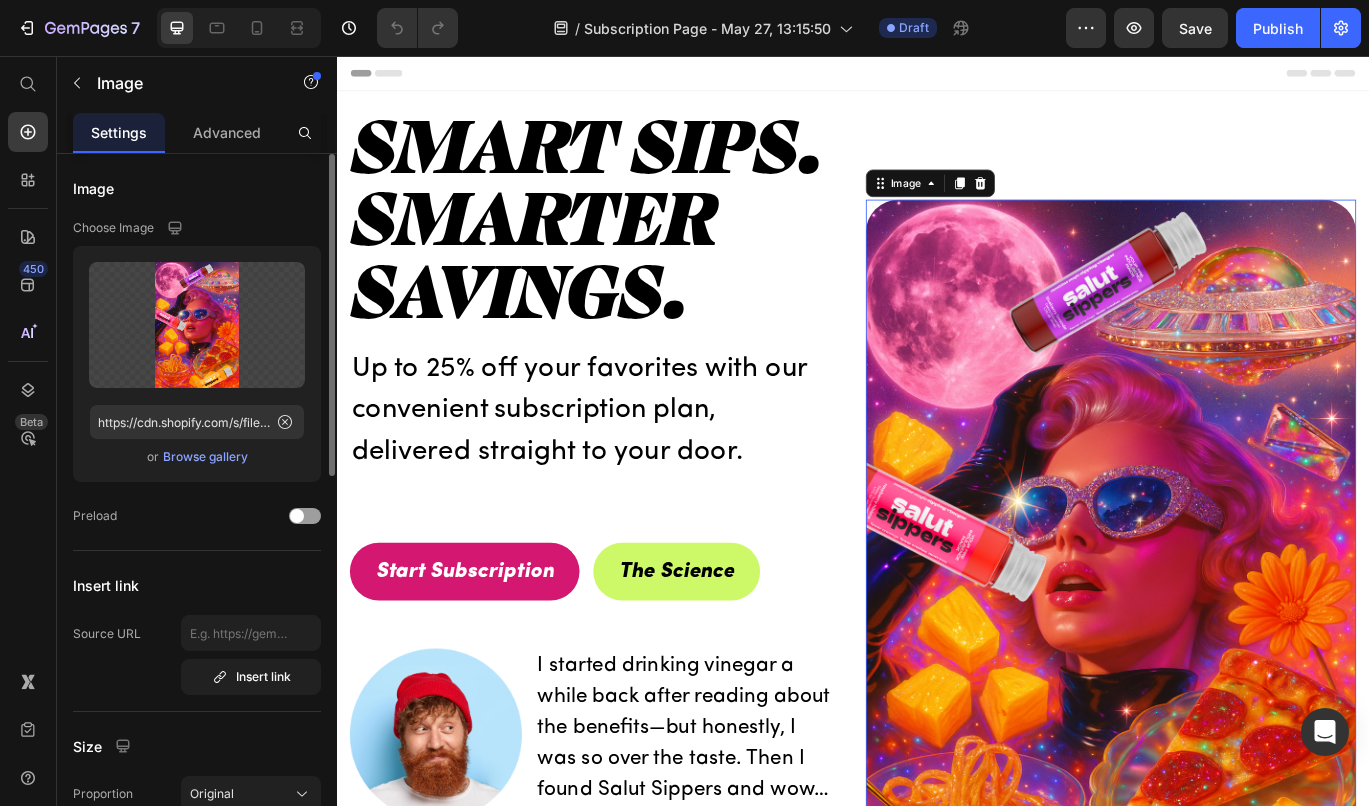 click on "Browse gallery" at bounding box center [205, 457] 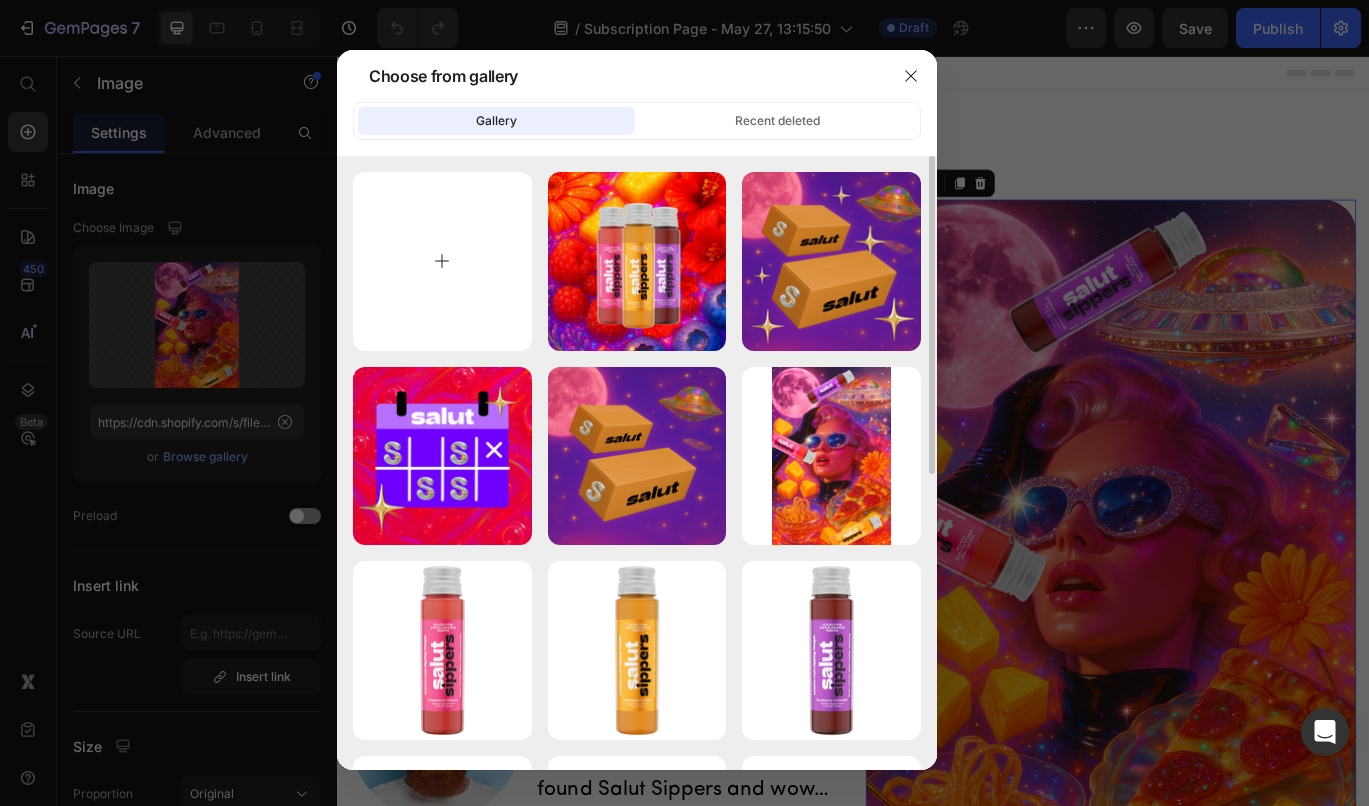 click at bounding box center [442, 261] 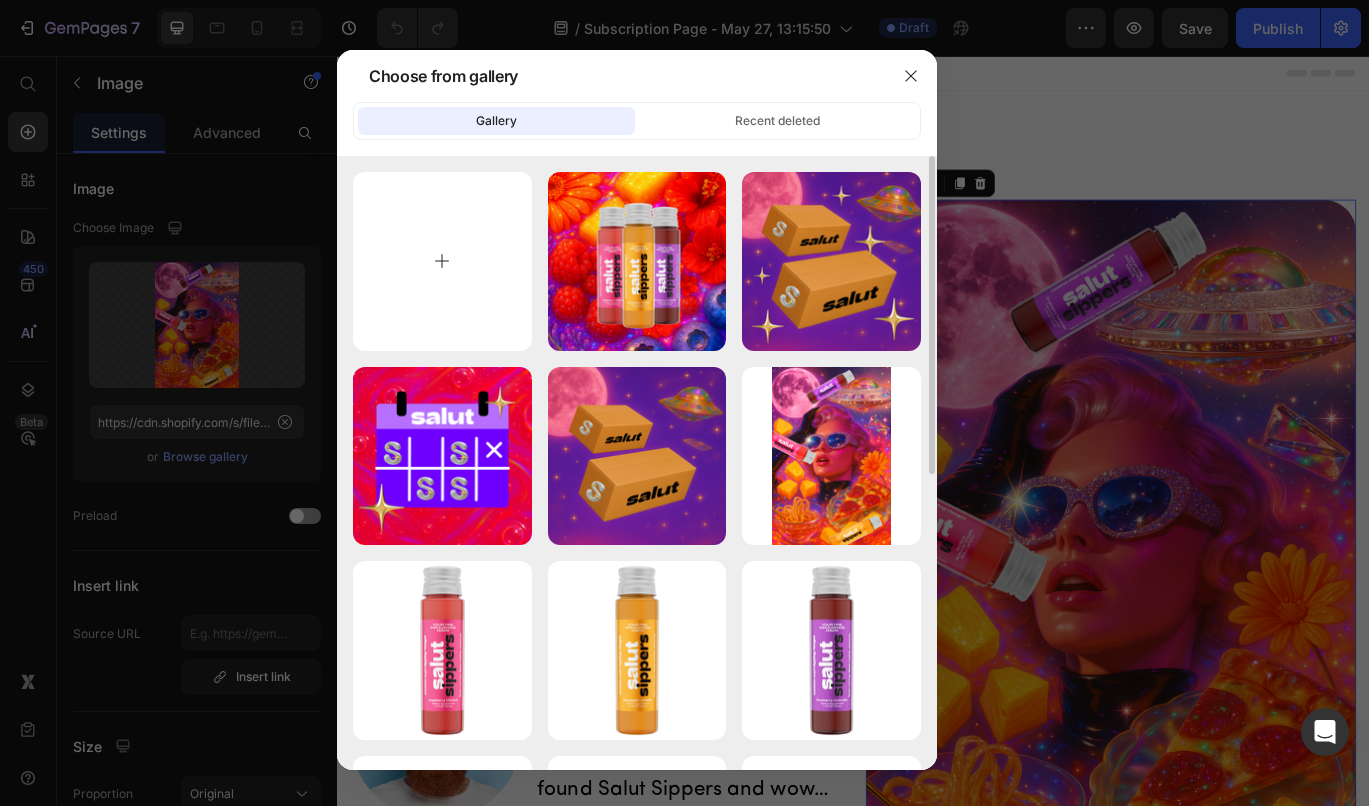 type on "C:\fakepath\[FILENAME].png" 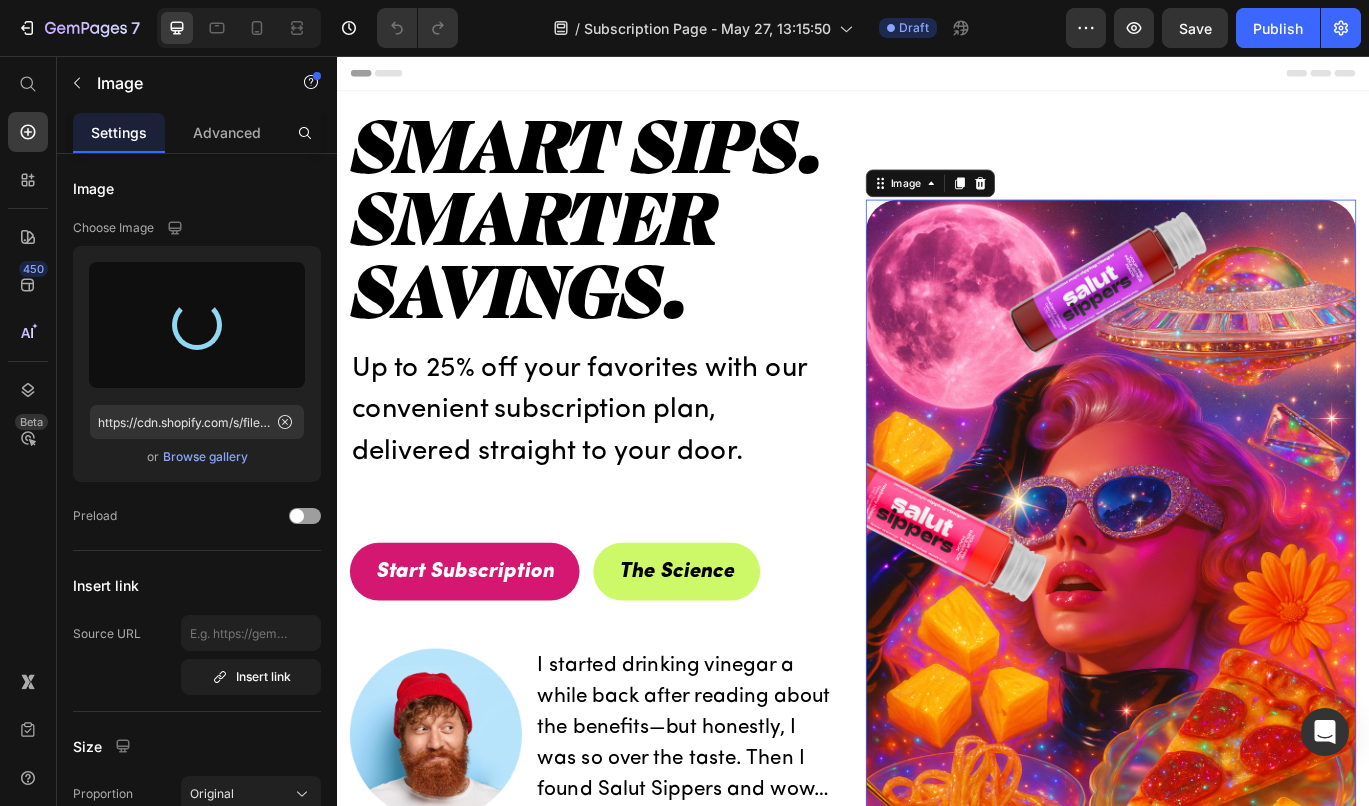 type on "https://cdn.shopify.com/s/files/1/0288/4855/4077/files/[FILENAME].png" 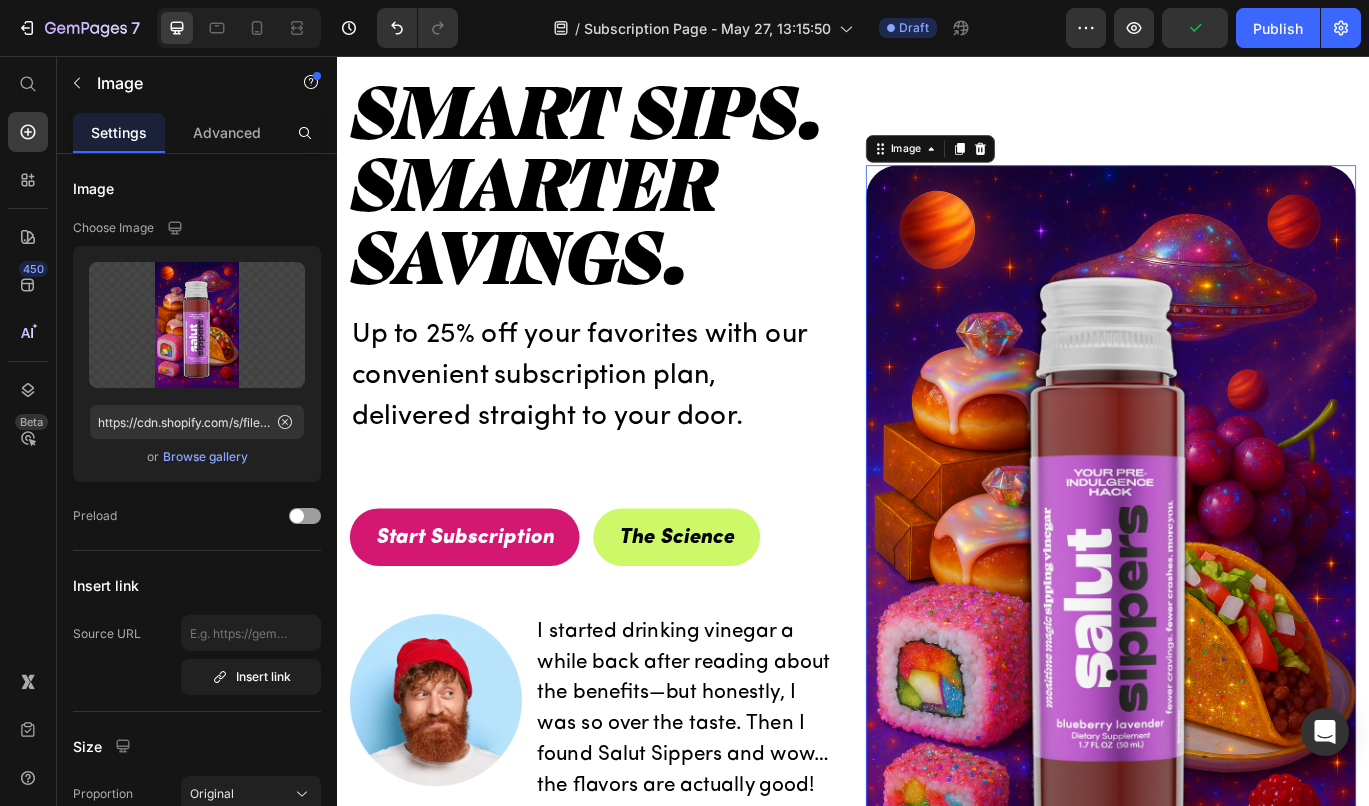 scroll, scrollTop: 0, scrollLeft: 0, axis: both 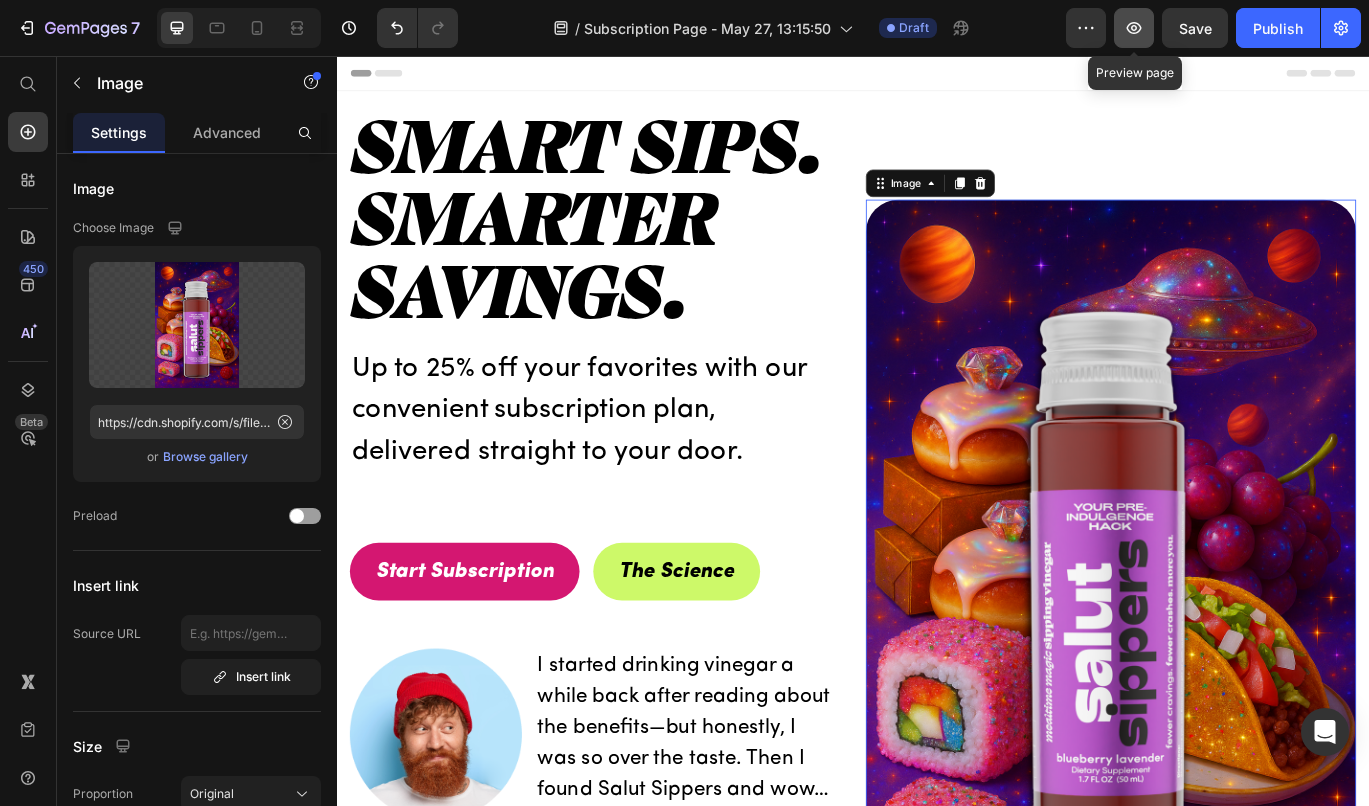 click 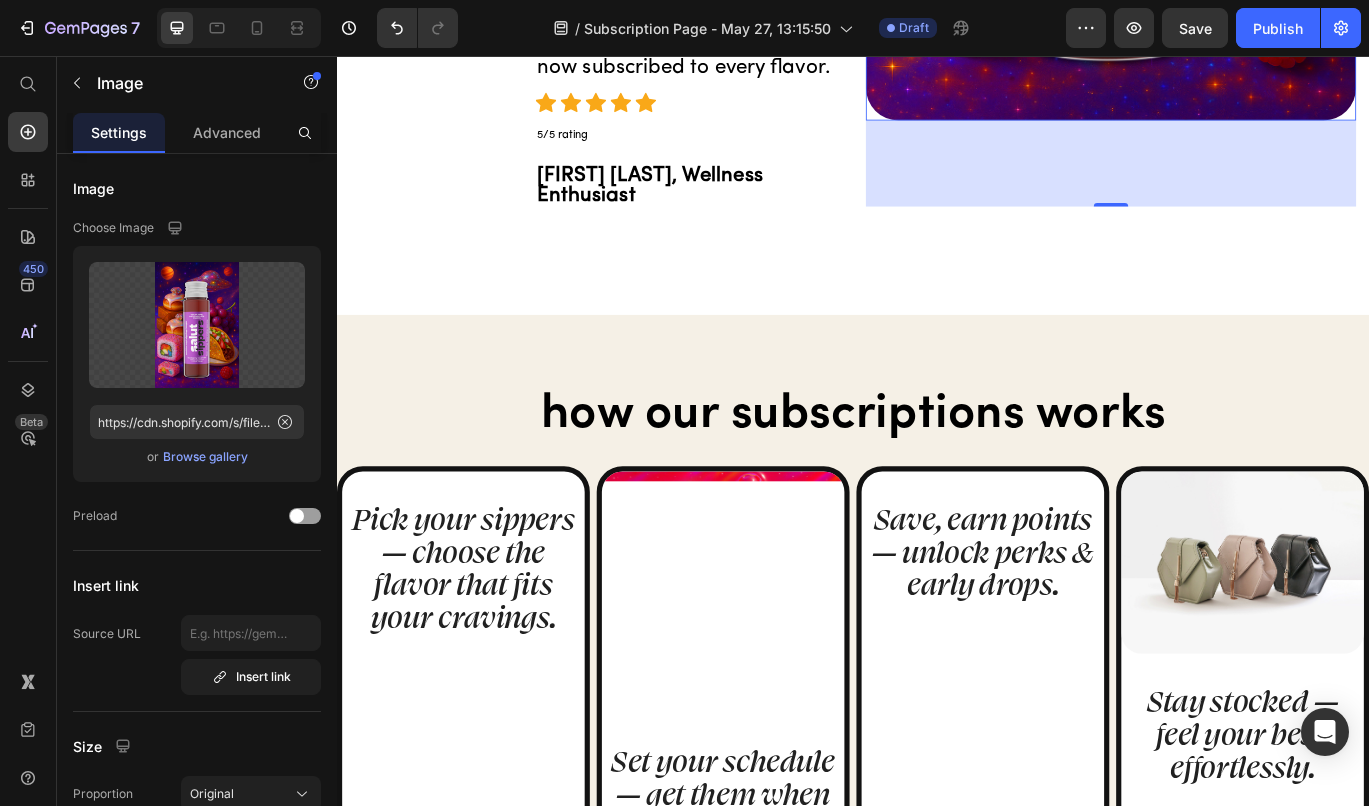 scroll, scrollTop: 1256, scrollLeft: 0, axis: vertical 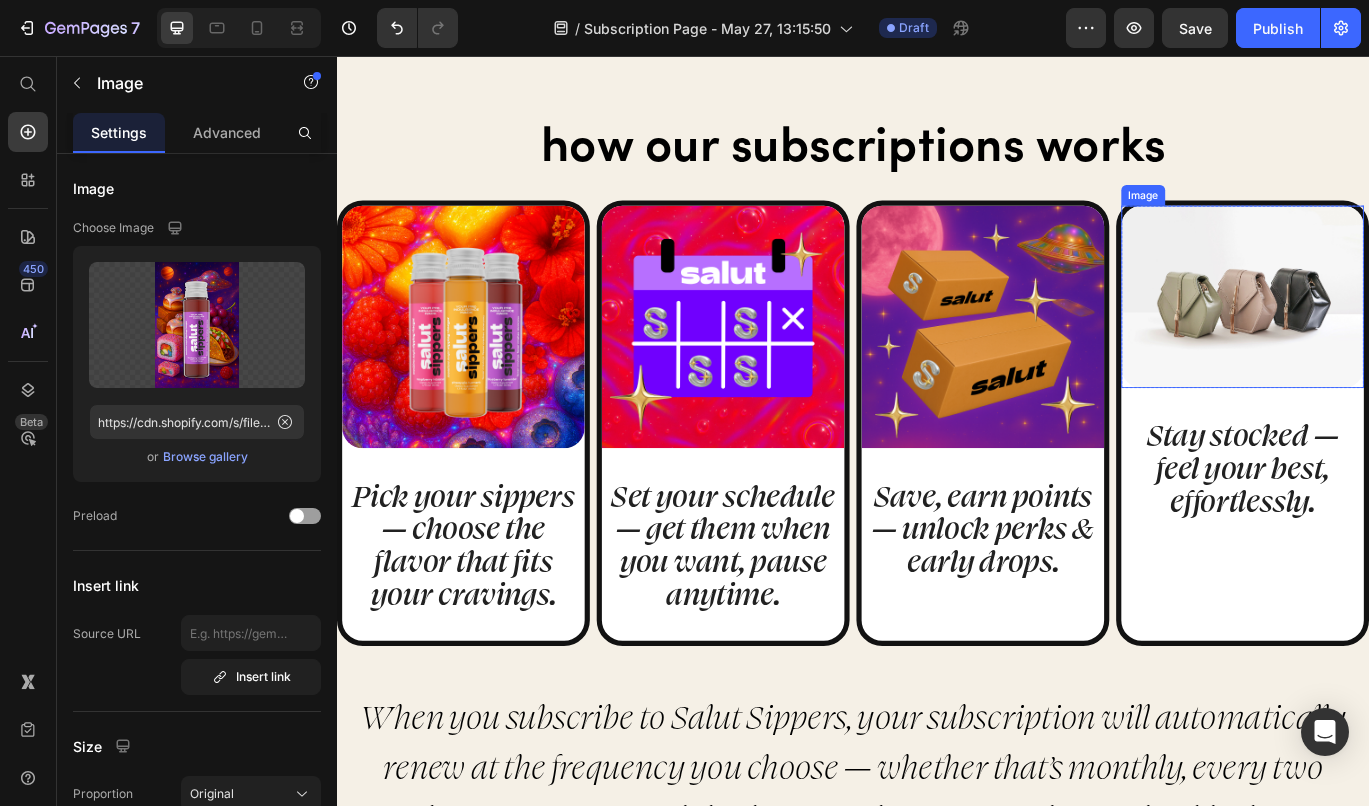 click at bounding box center (1390, 336) 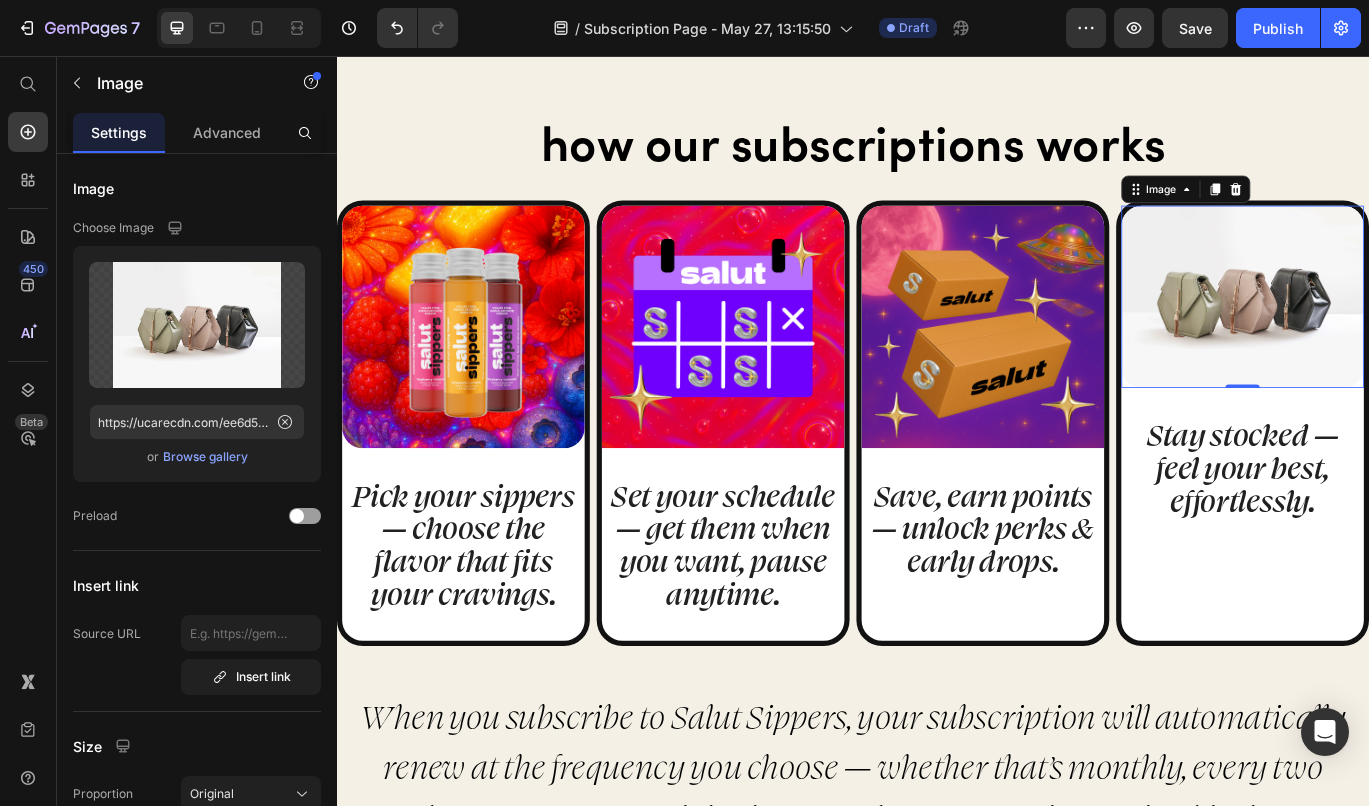click at bounding box center (1390, 336) 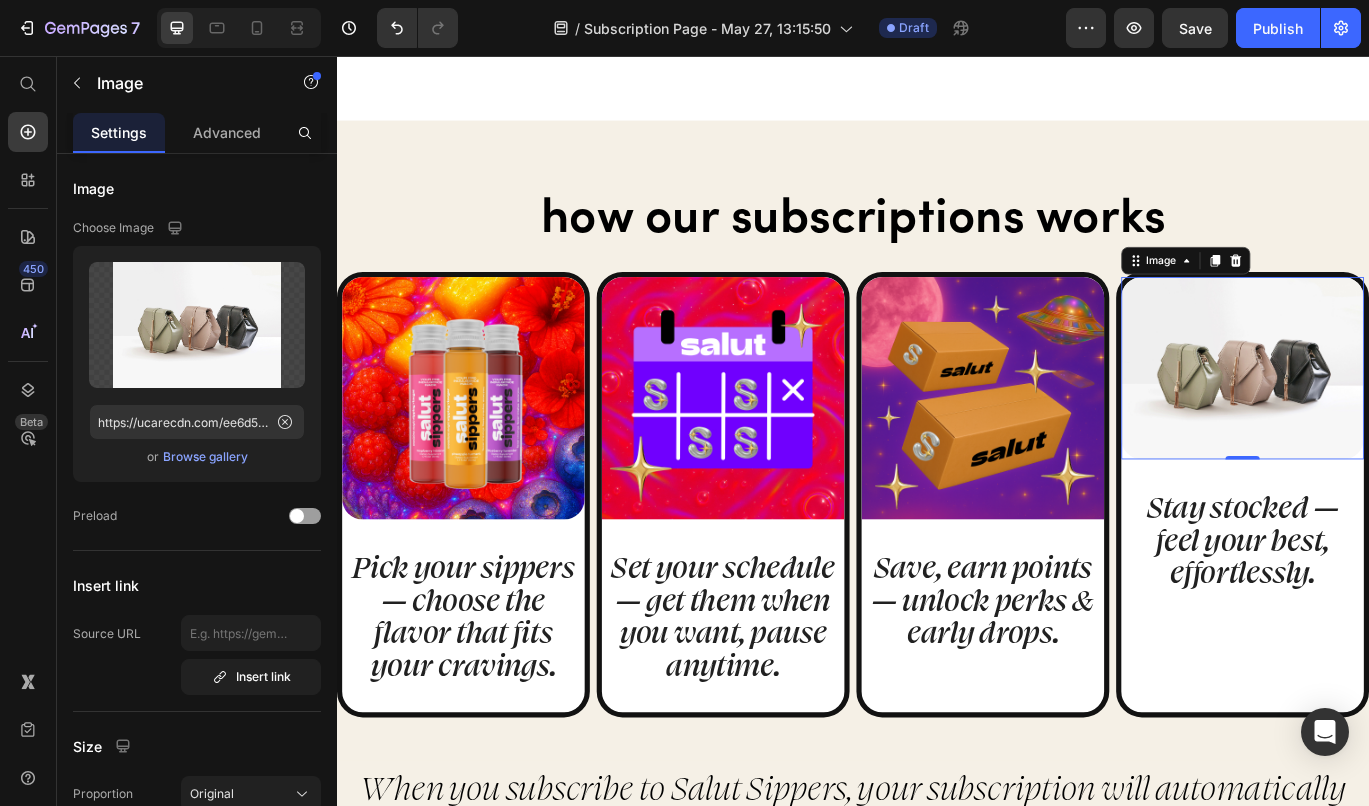 scroll, scrollTop: 1108, scrollLeft: 0, axis: vertical 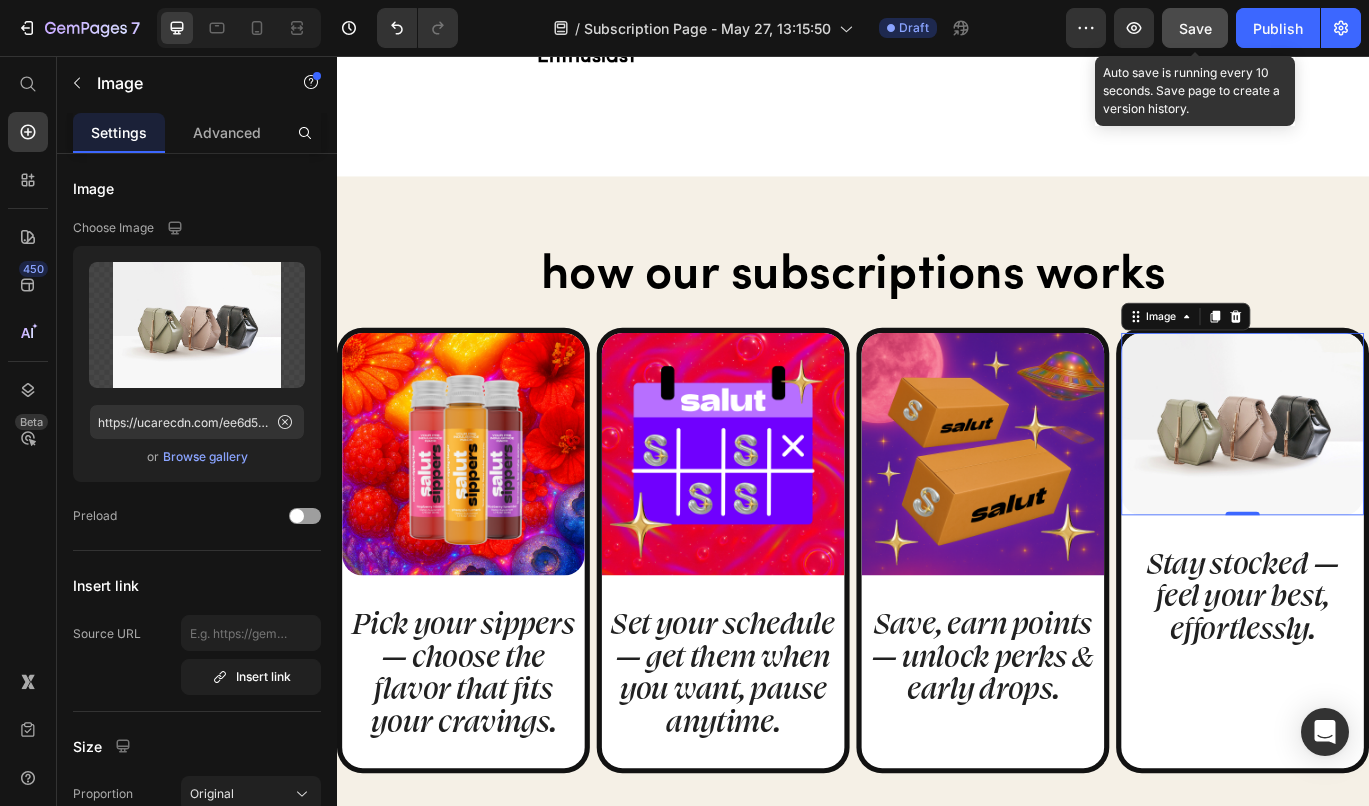 click on "Save" 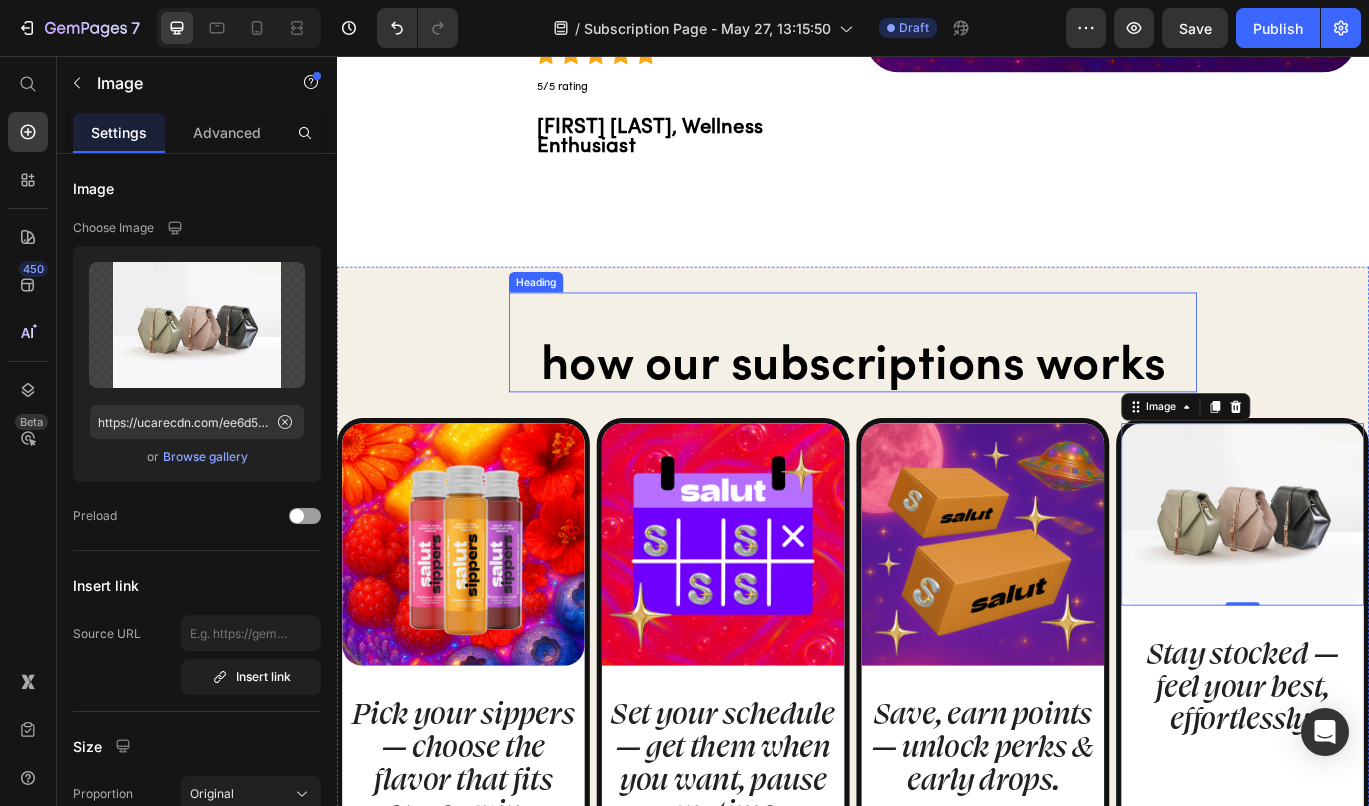 scroll, scrollTop: 1232, scrollLeft: 0, axis: vertical 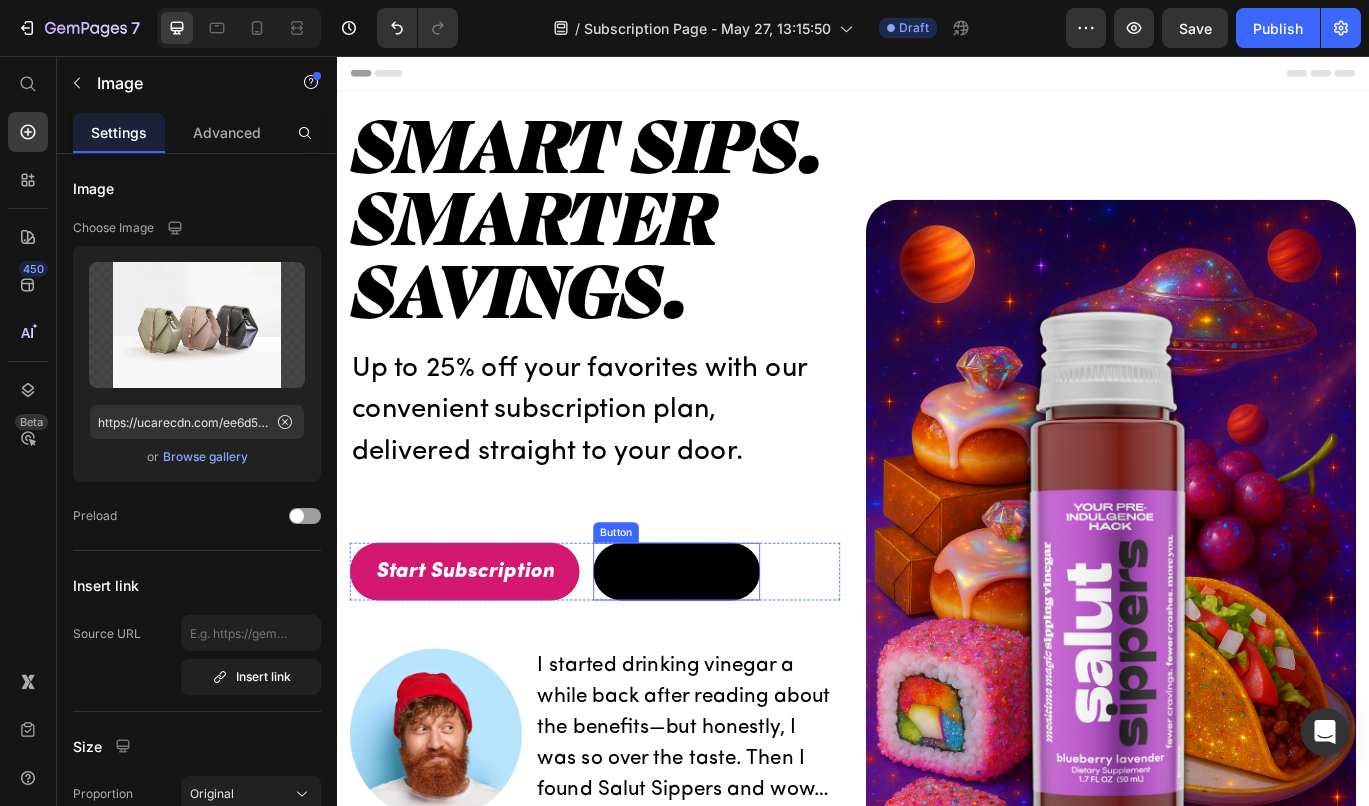 type 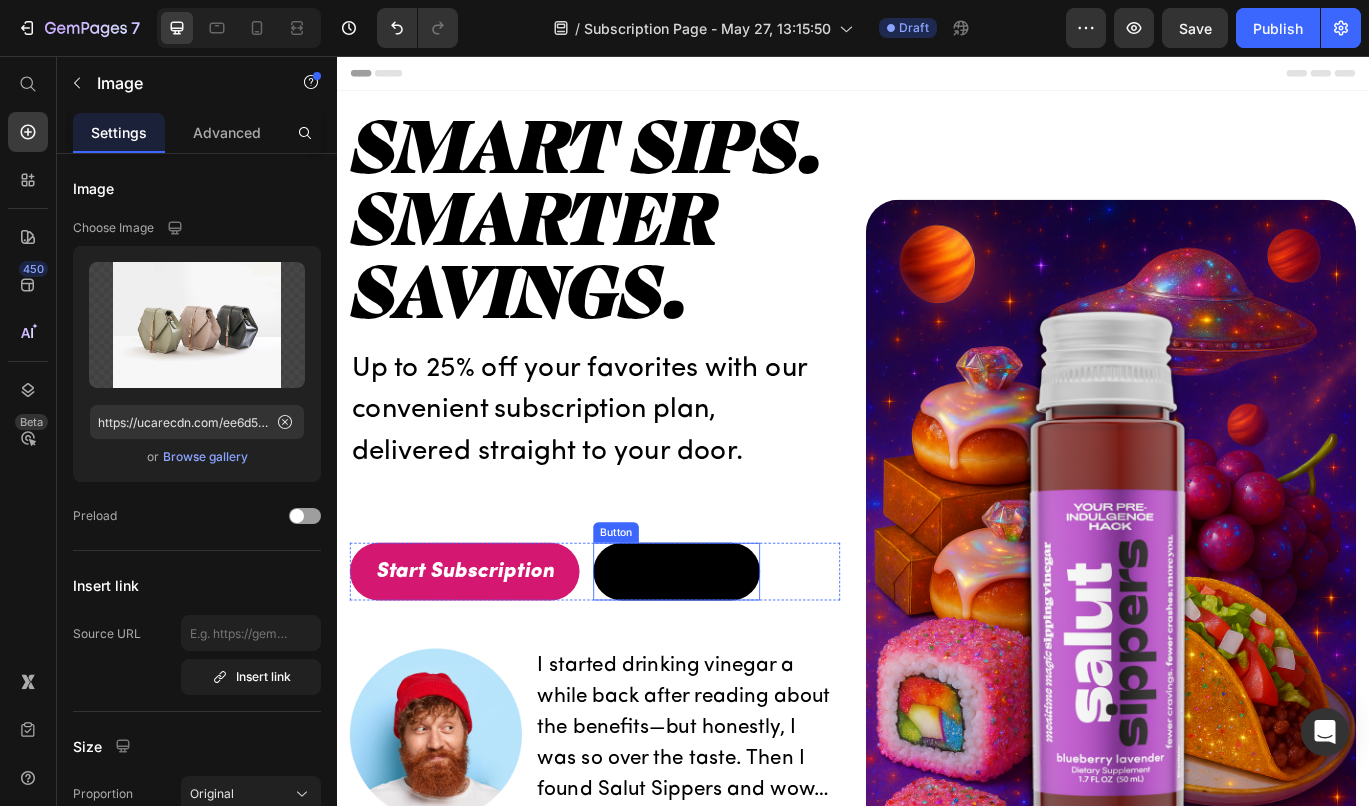 click on "The Science" at bounding box center (732, 656) 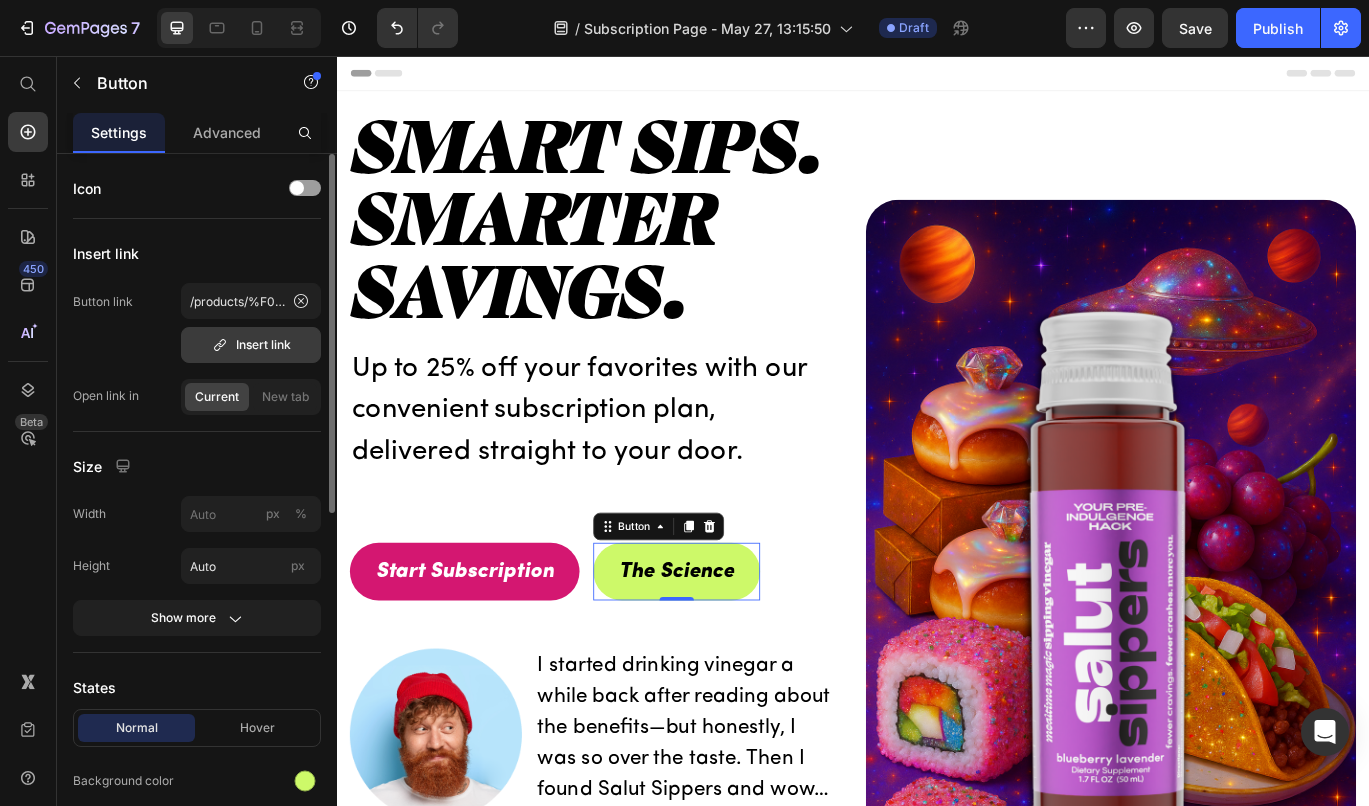 click on "Insert link" at bounding box center (251, 345) 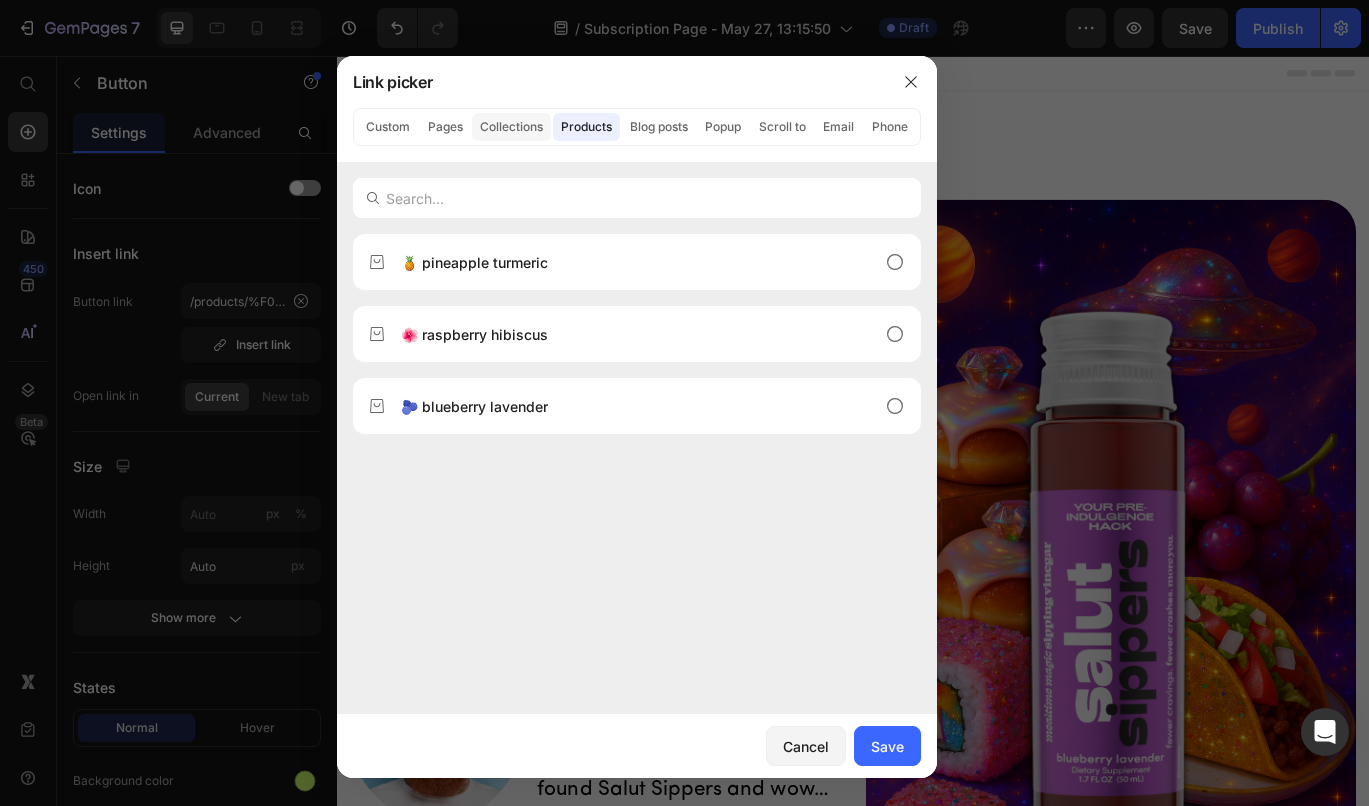 click on "Collections" 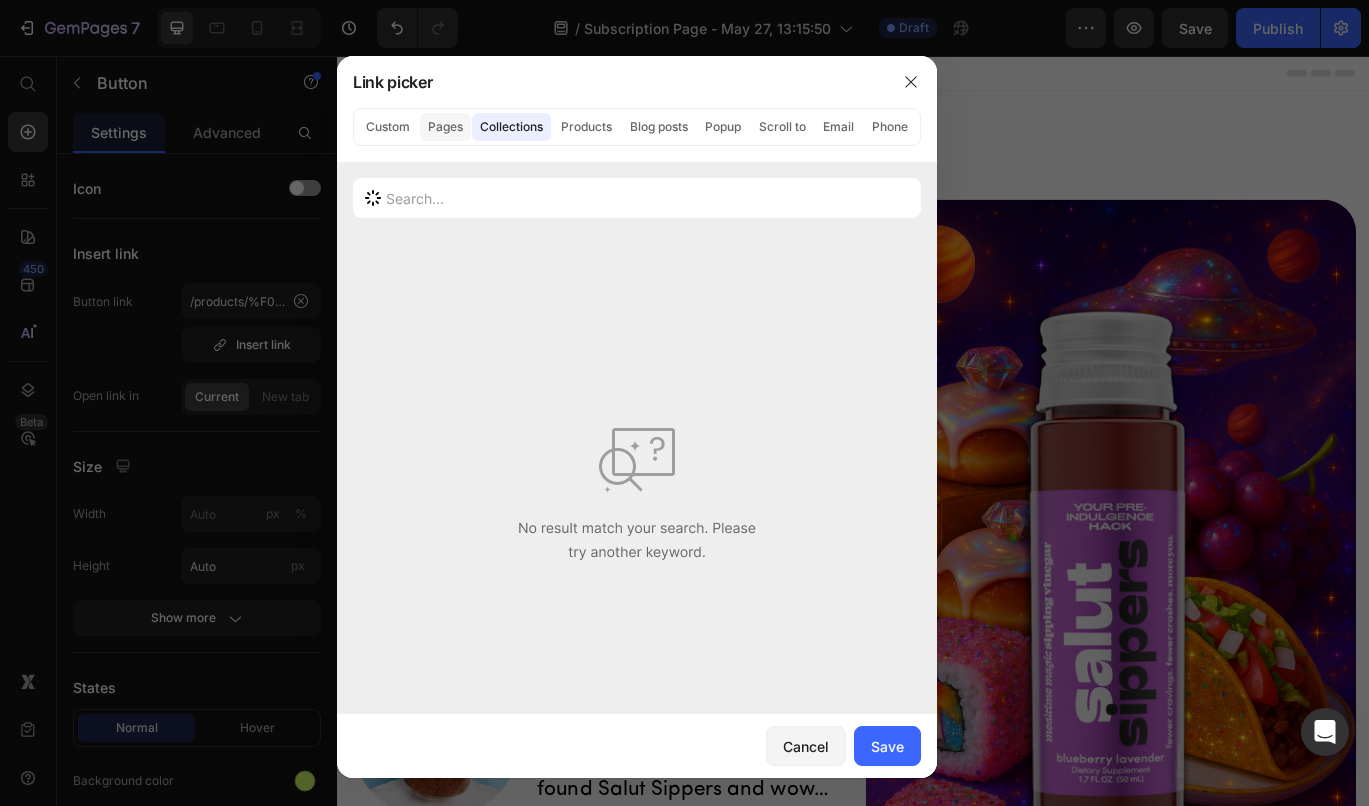 click on "Pages" 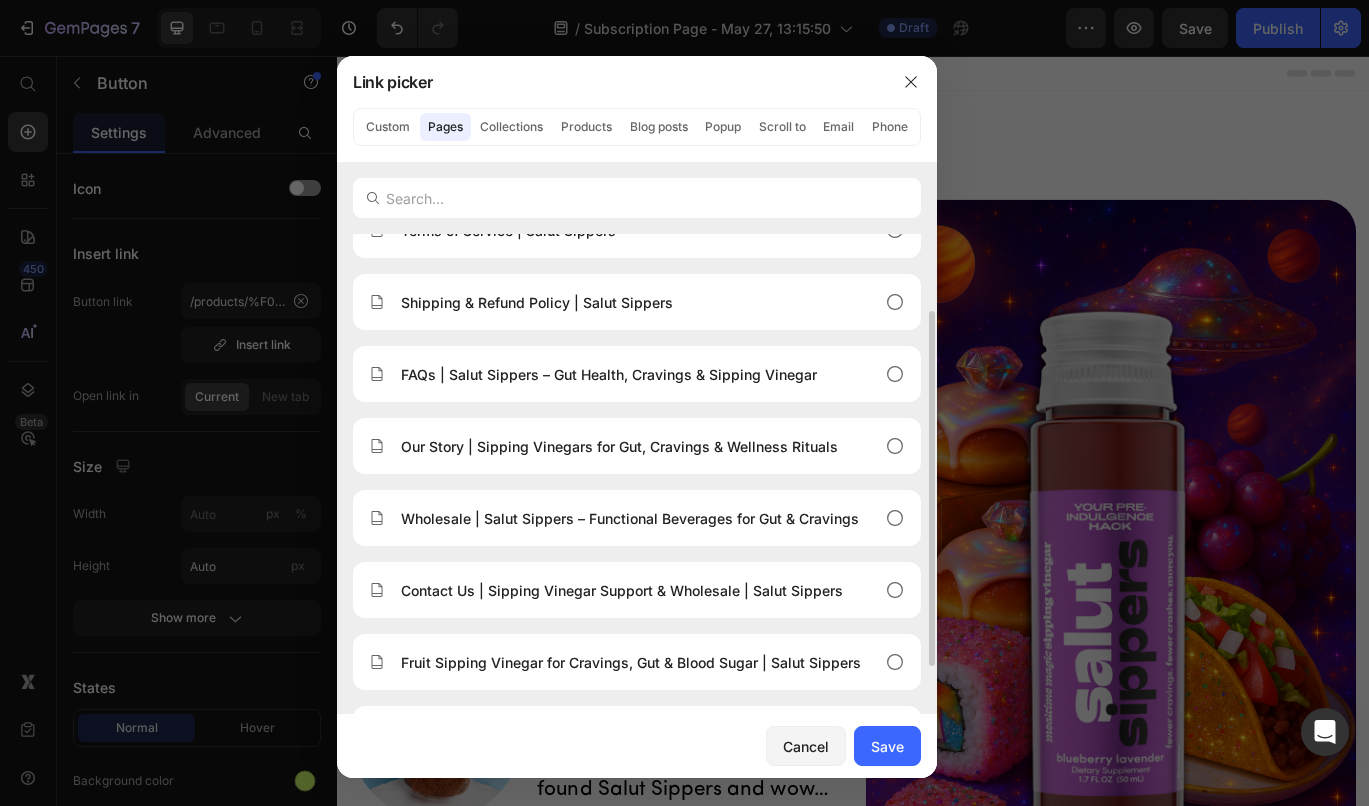 scroll, scrollTop: 168, scrollLeft: 0, axis: vertical 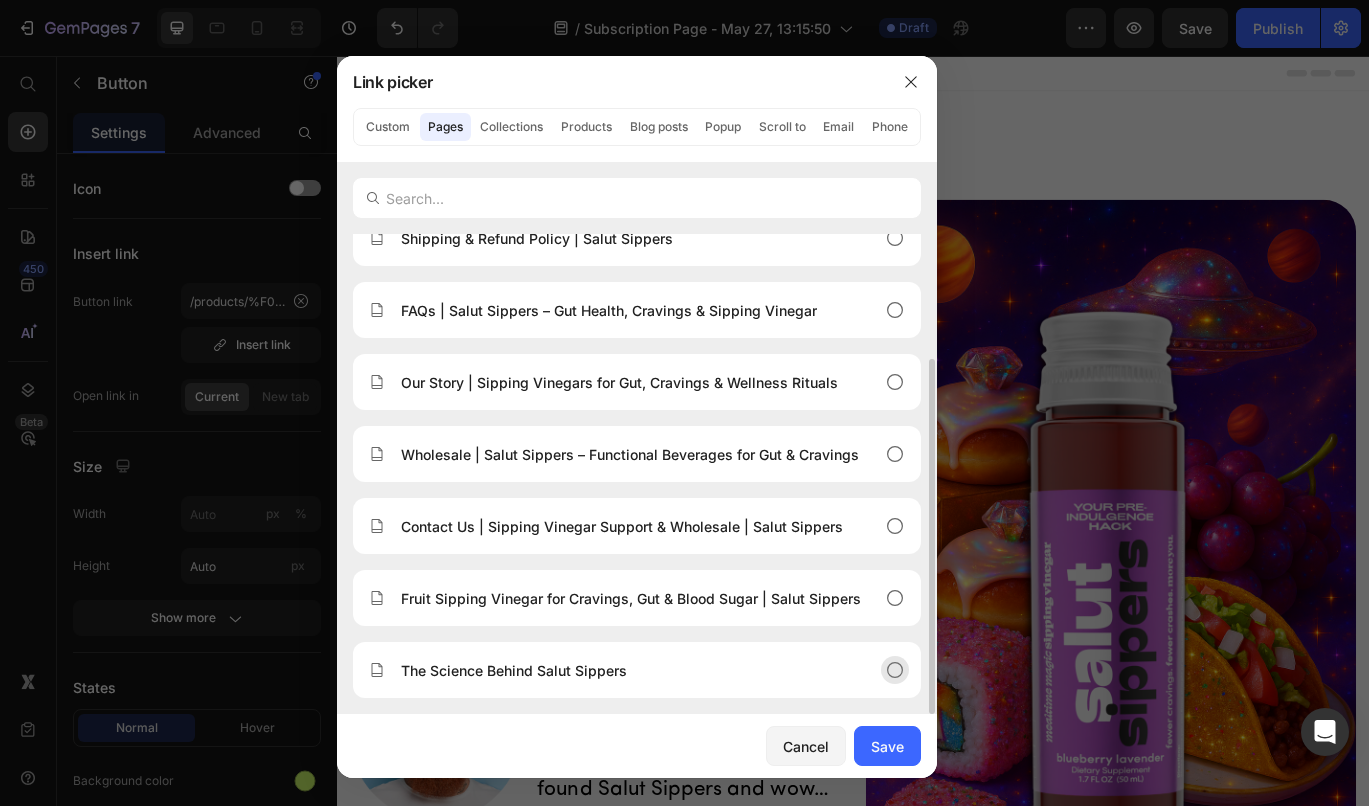click on "The Science Behind Salut Sippers" at bounding box center (514, 670) 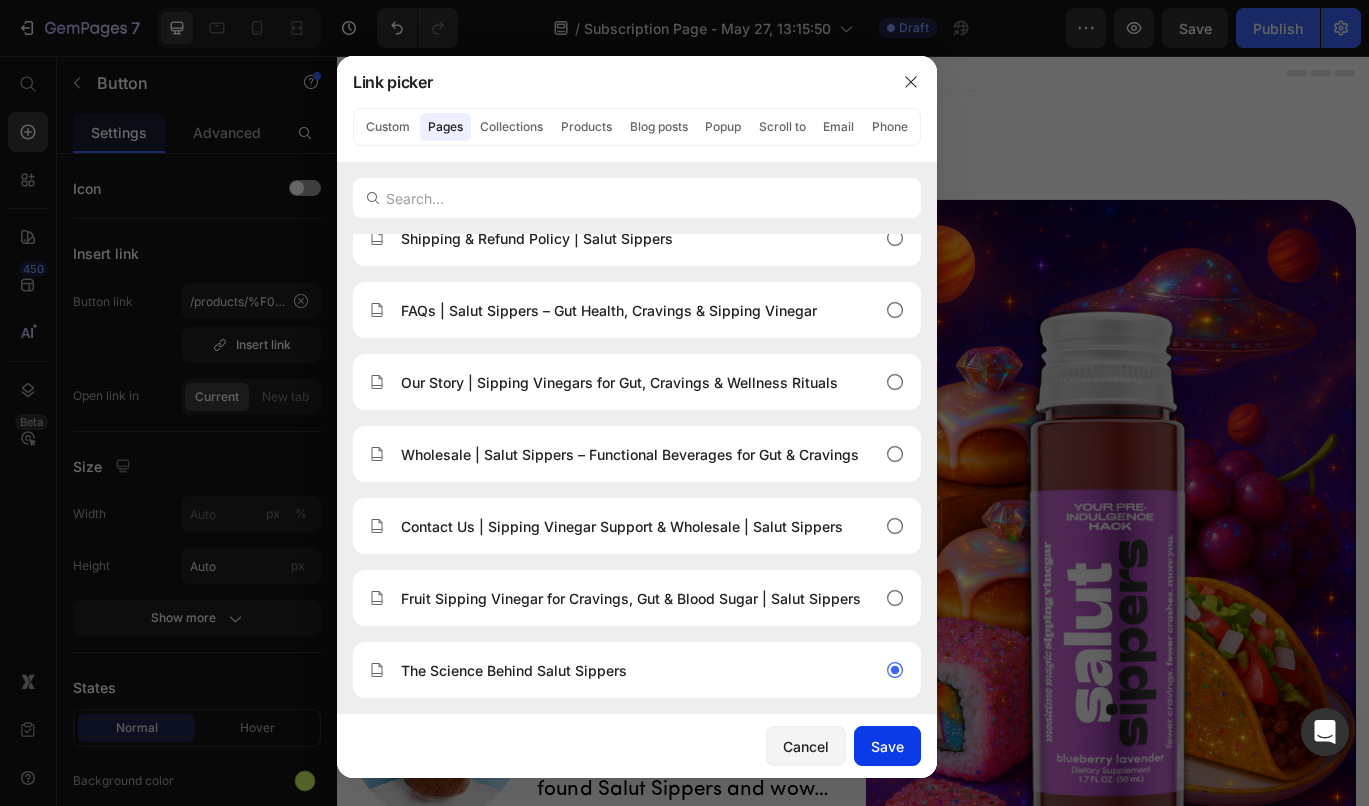 click on "Save" at bounding box center [887, 746] 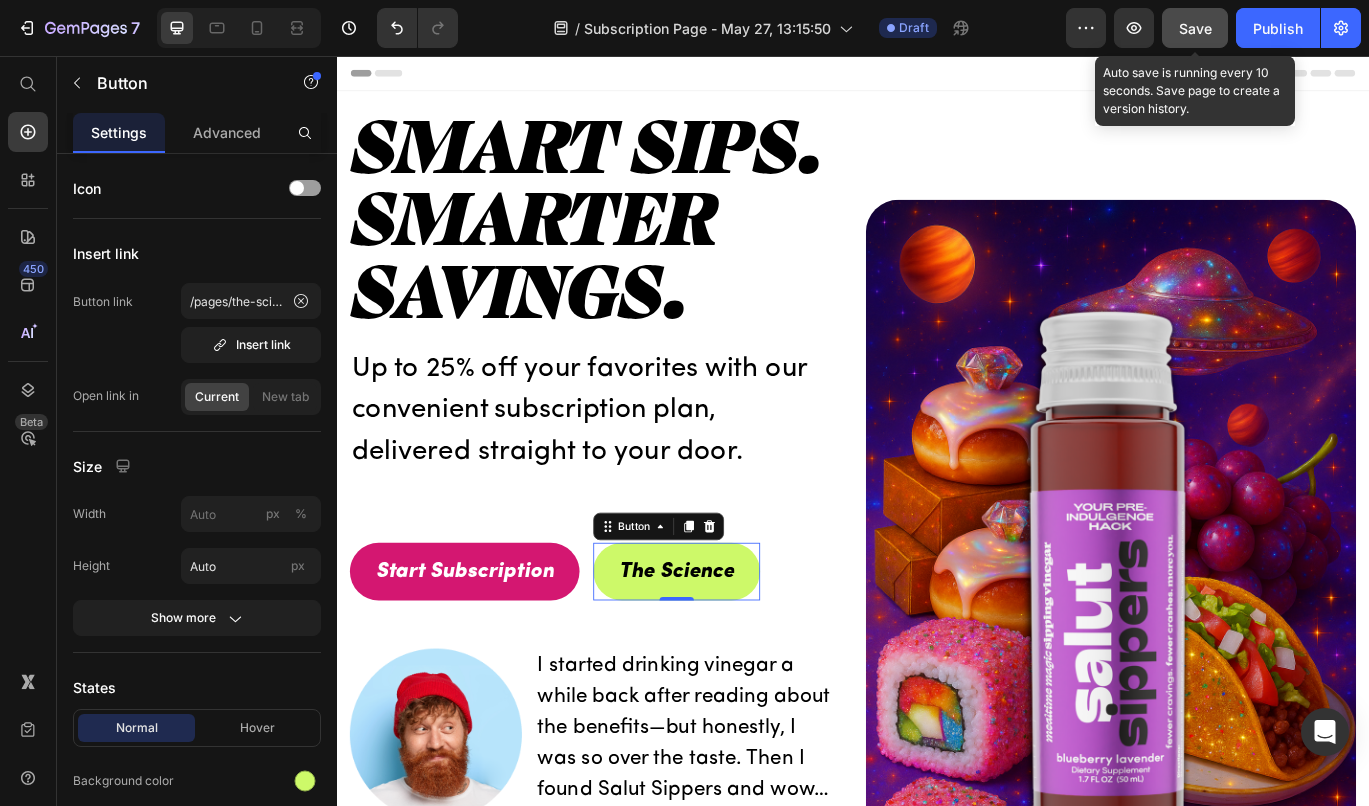 click on "Save" at bounding box center (1195, 28) 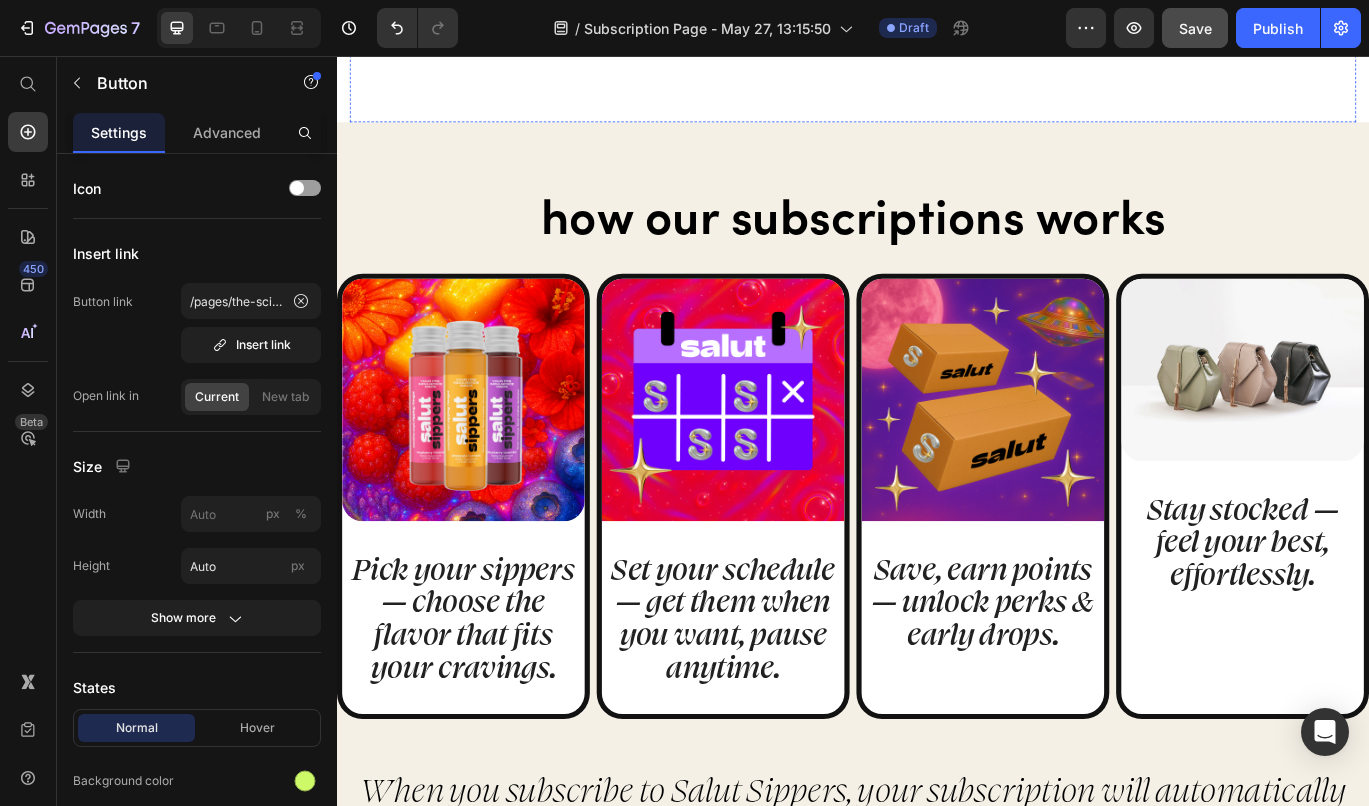 scroll, scrollTop: 1218, scrollLeft: 0, axis: vertical 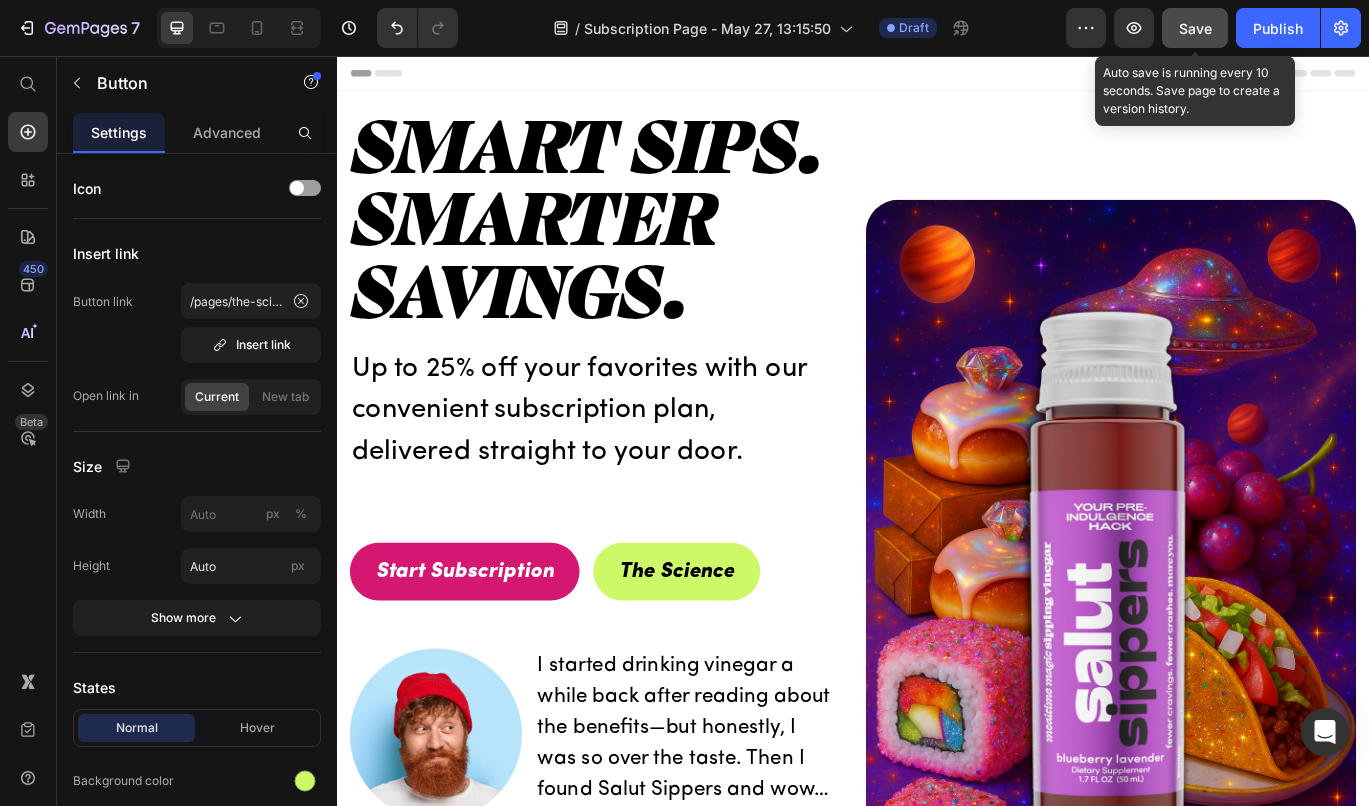 click on "Save" 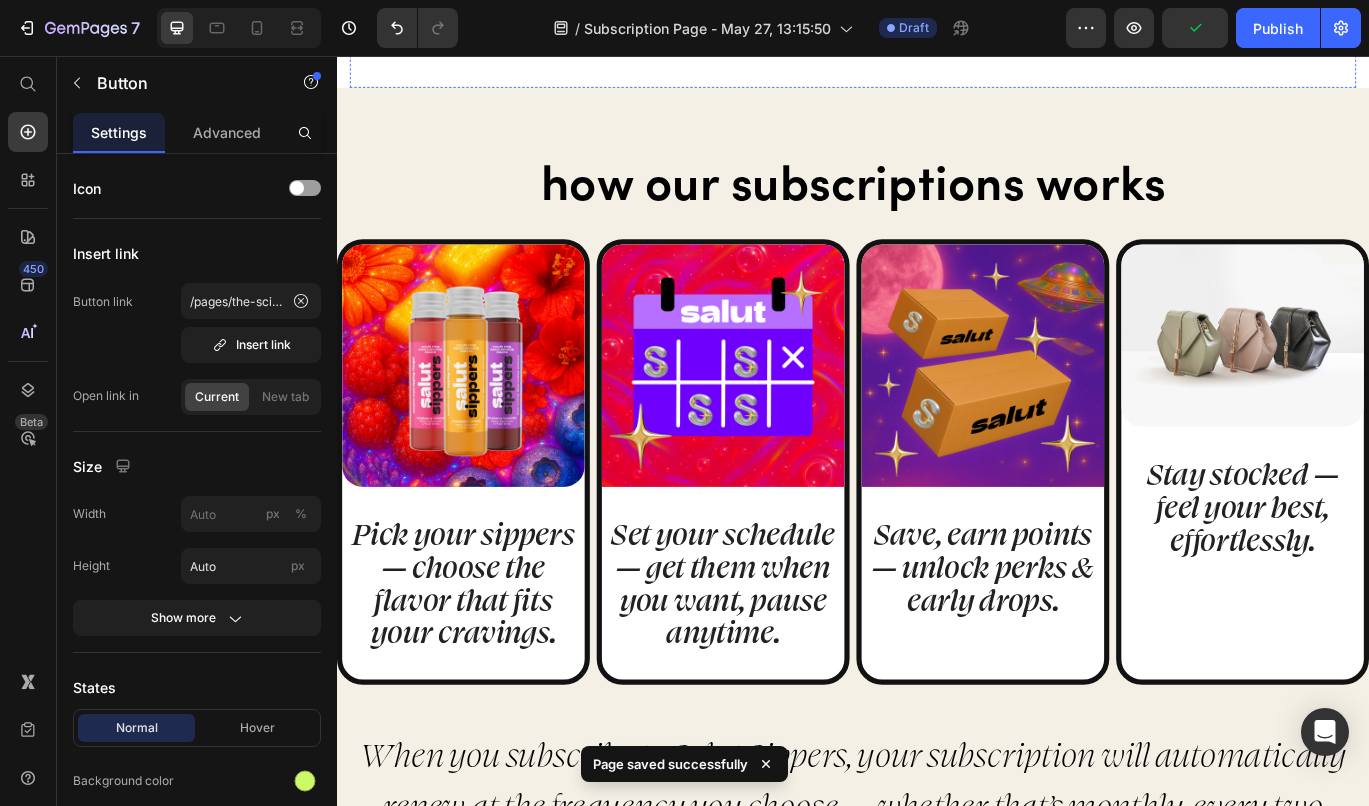 scroll, scrollTop: 1323, scrollLeft: 0, axis: vertical 